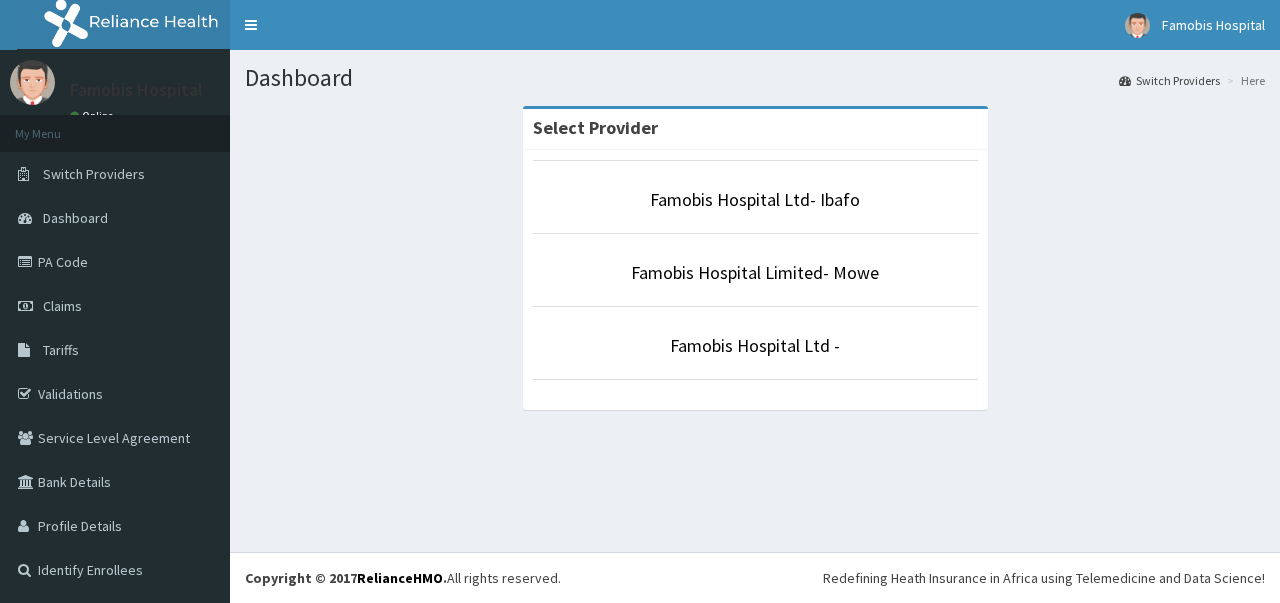 scroll, scrollTop: 0, scrollLeft: 0, axis: both 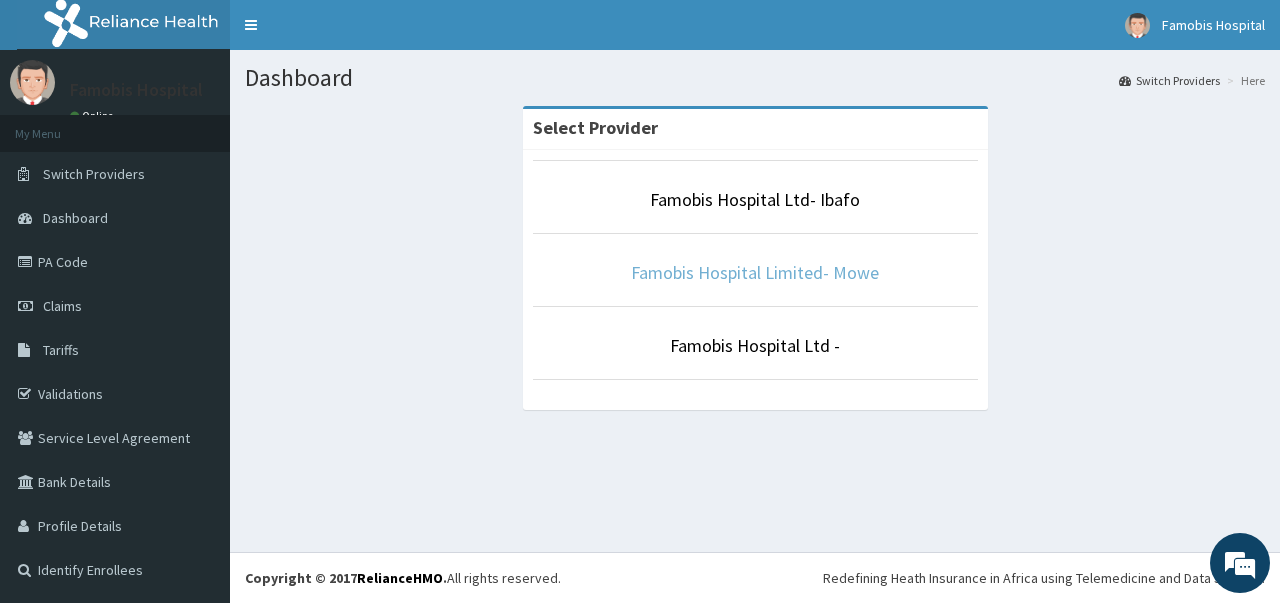 click on "Famobis Hospital Limited- Mowe" at bounding box center (755, 272) 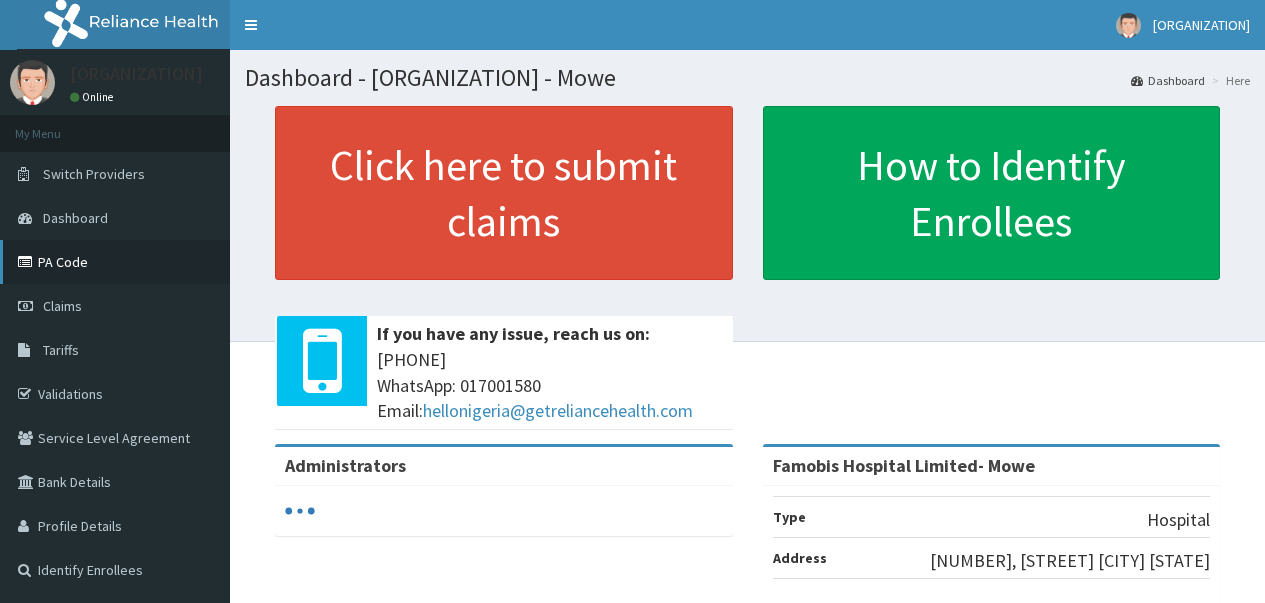 scroll, scrollTop: 0, scrollLeft: 0, axis: both 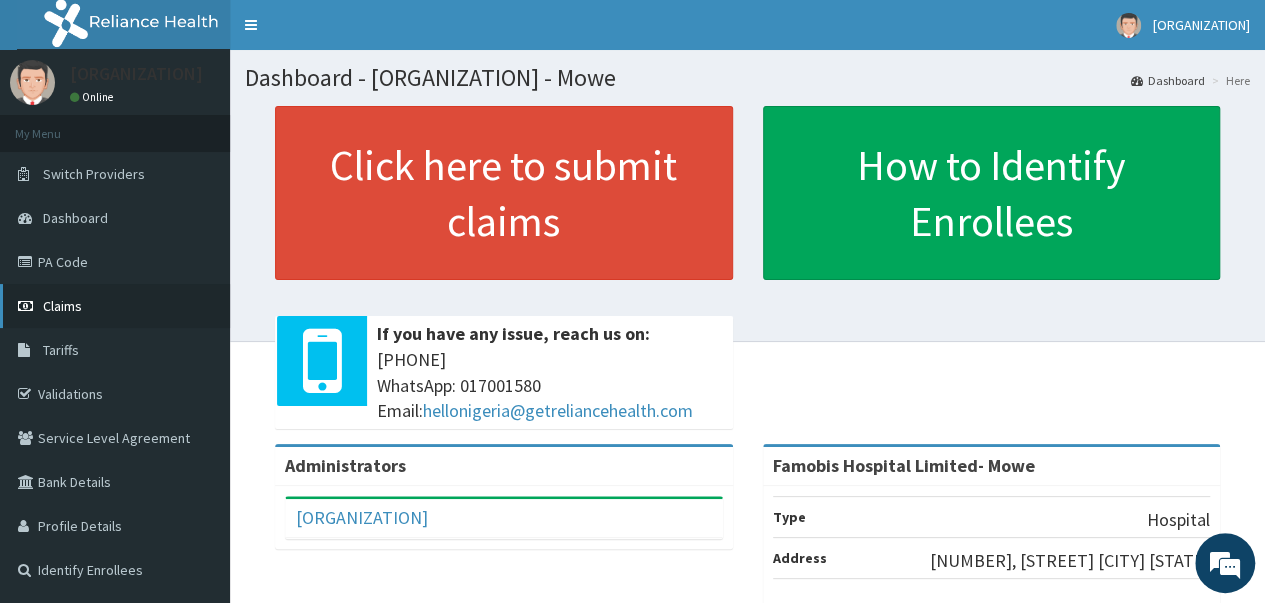 click on "Claims" at bounding box center (62, 306) 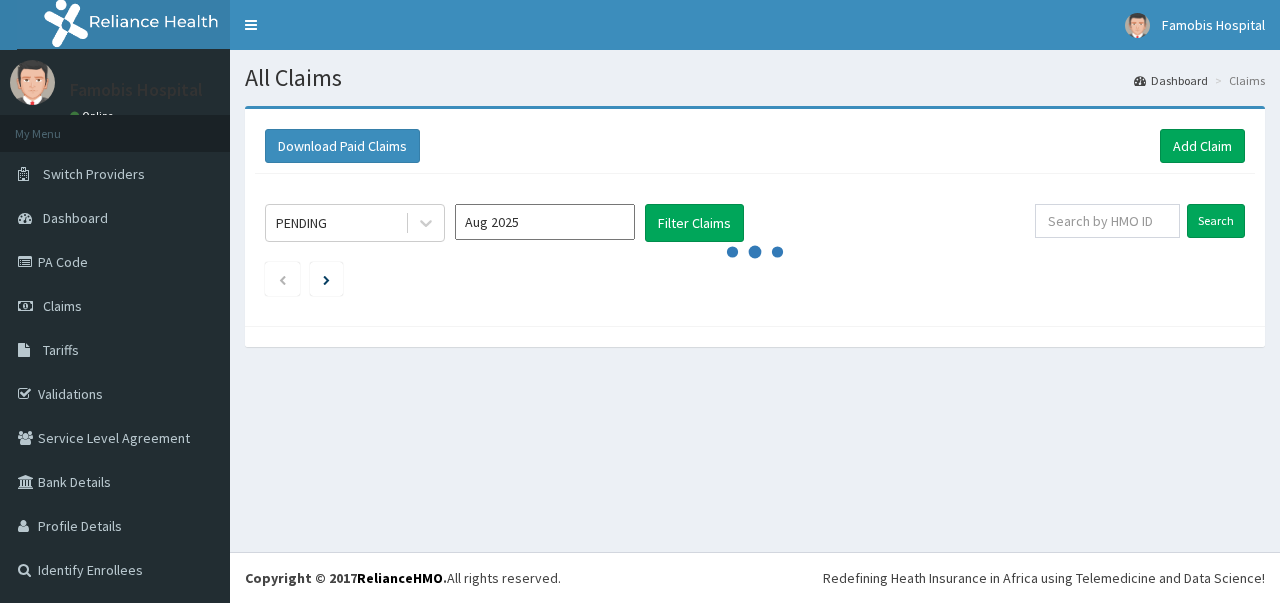 scroll, scrollTop: 0, scrollLeft: 0, axis: both 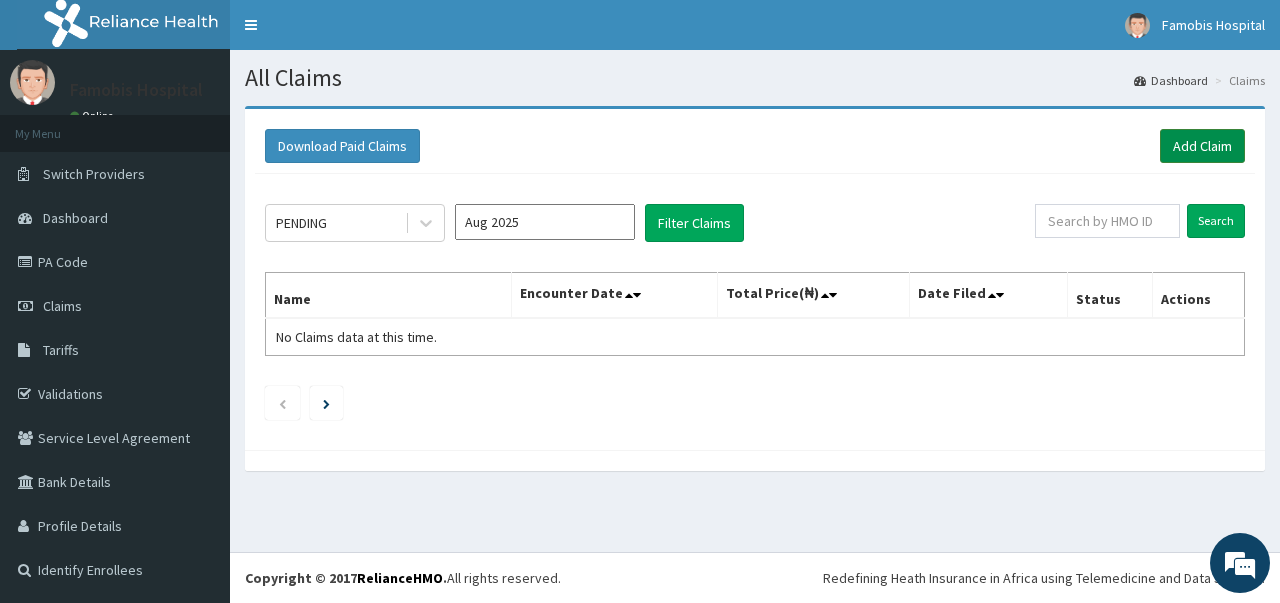 click on "Add Claim" at bounding box center (1202, 146) 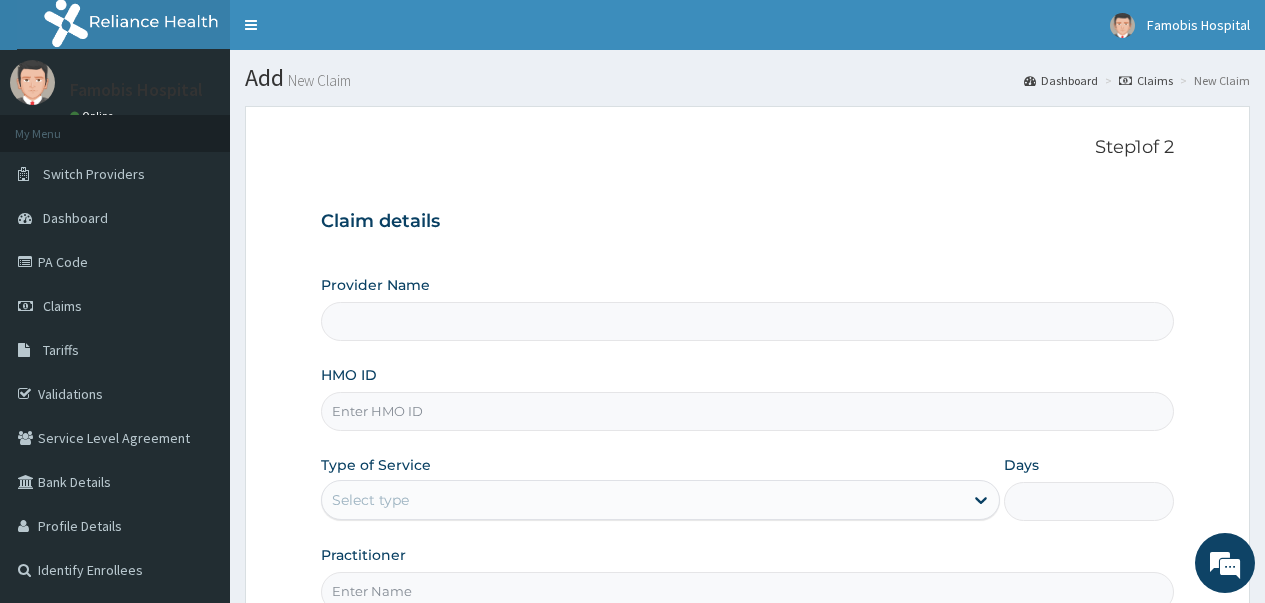 scroll, scrollTop: 0, scrollLeft: 0, axis: both 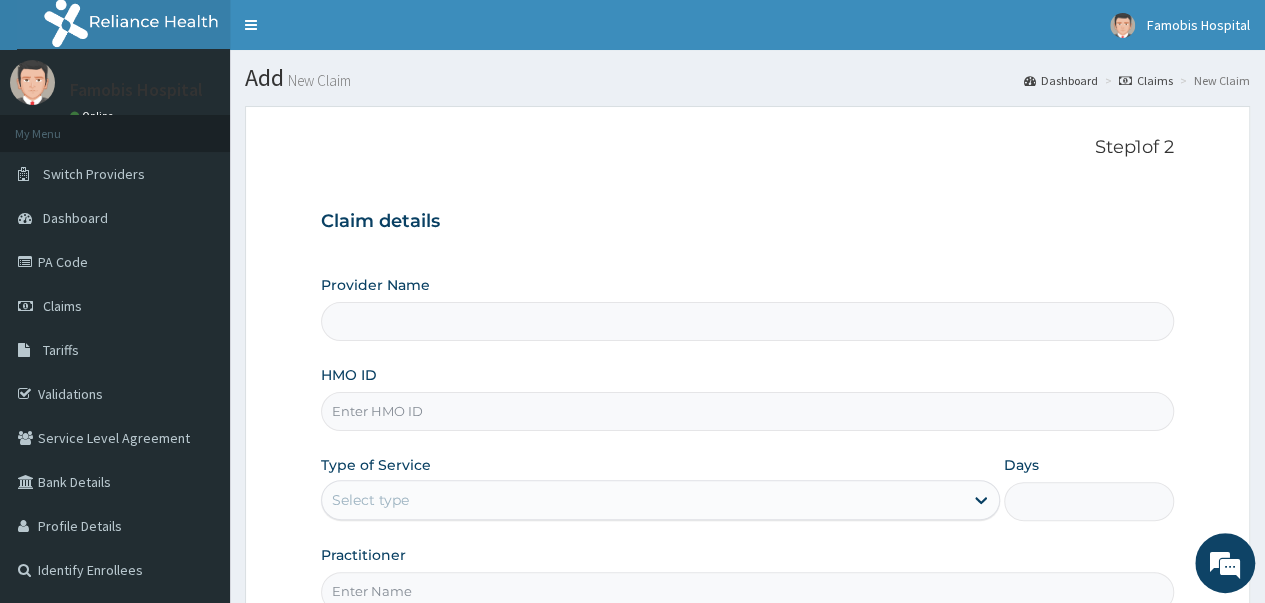 type on "Famobis Hospital Limited- Mowe" 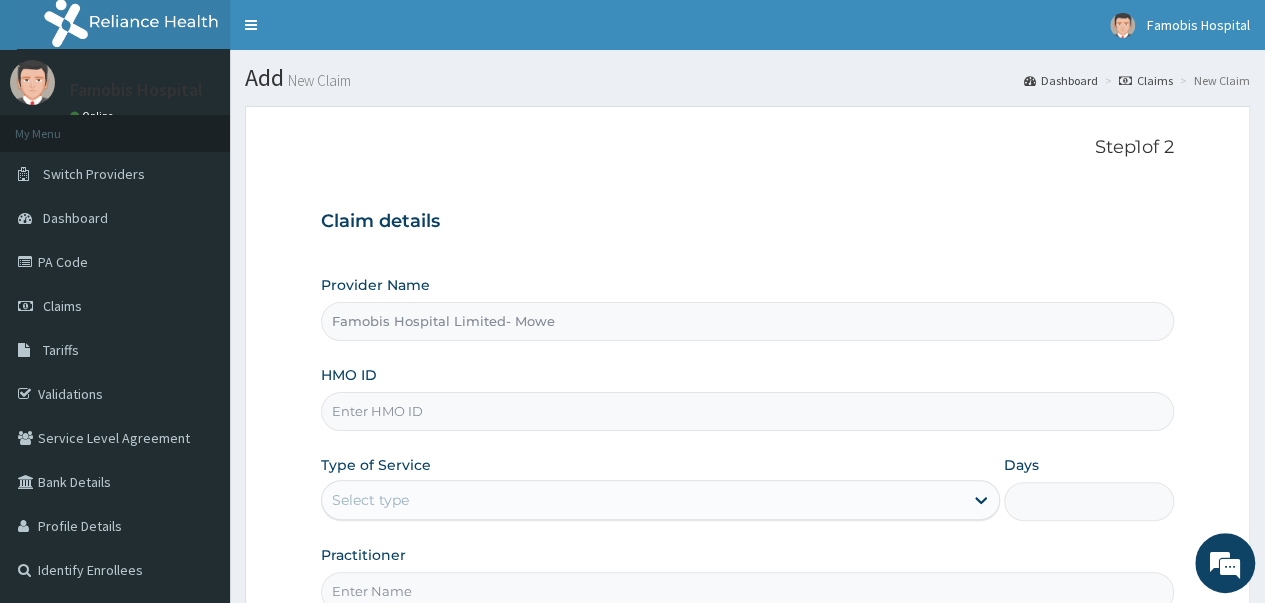 click on "HMO ID" at bounding box center [747, 411] 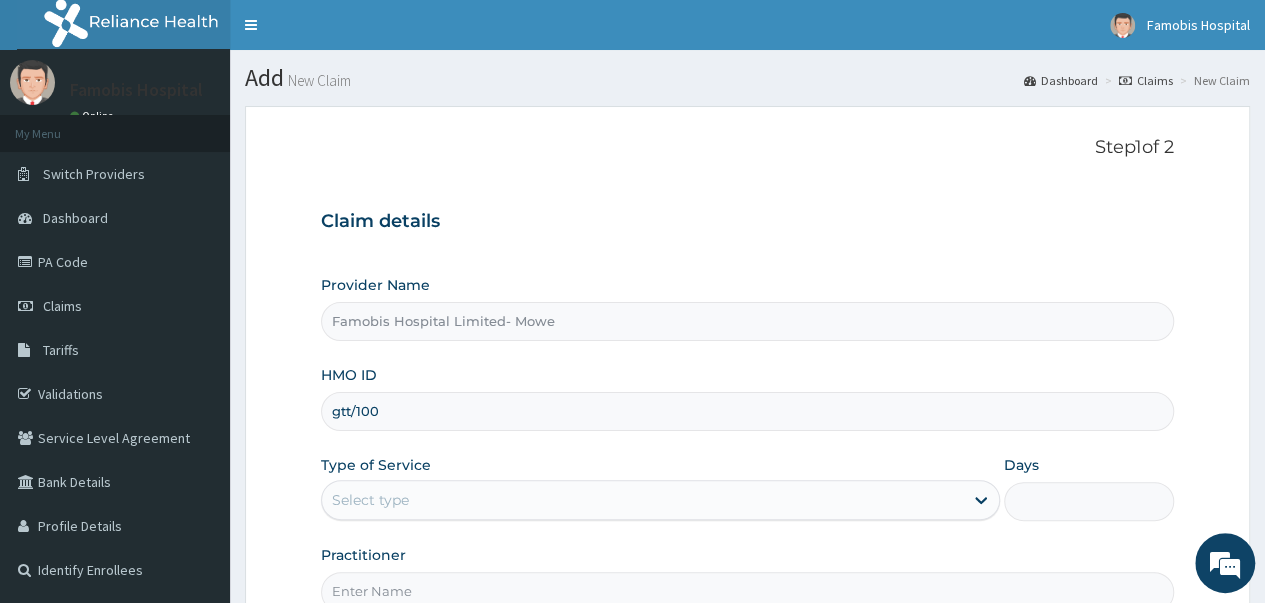 scroll, scrollTop: 0, scrollLeft: 0, axis: both 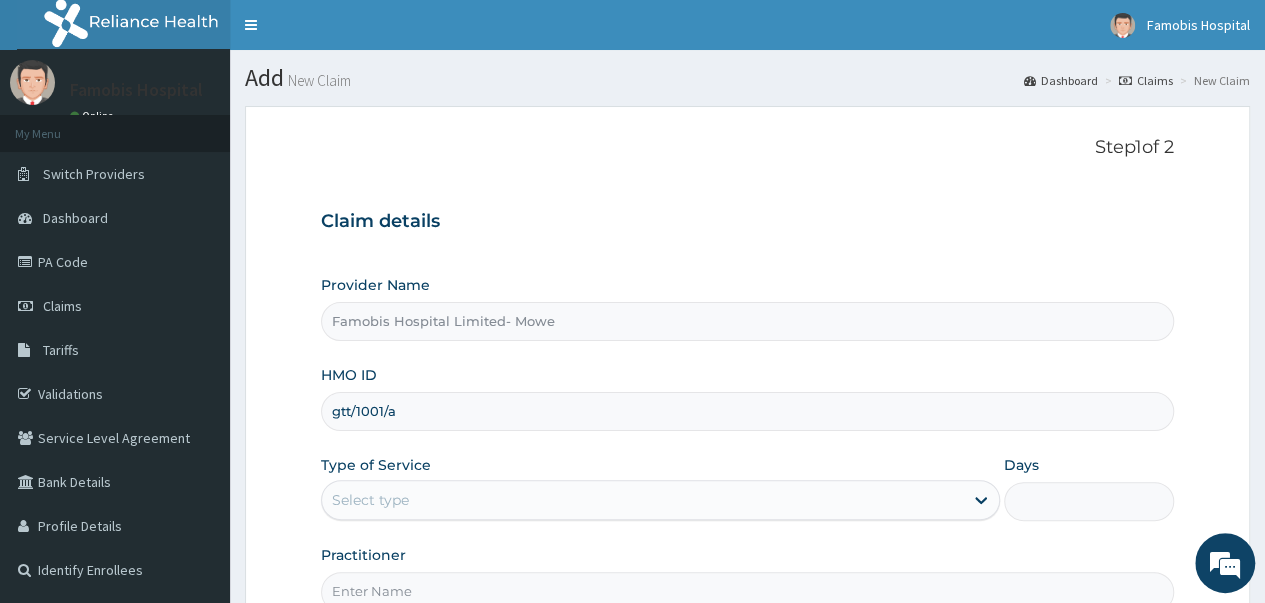 type on "gtt/1001/a" 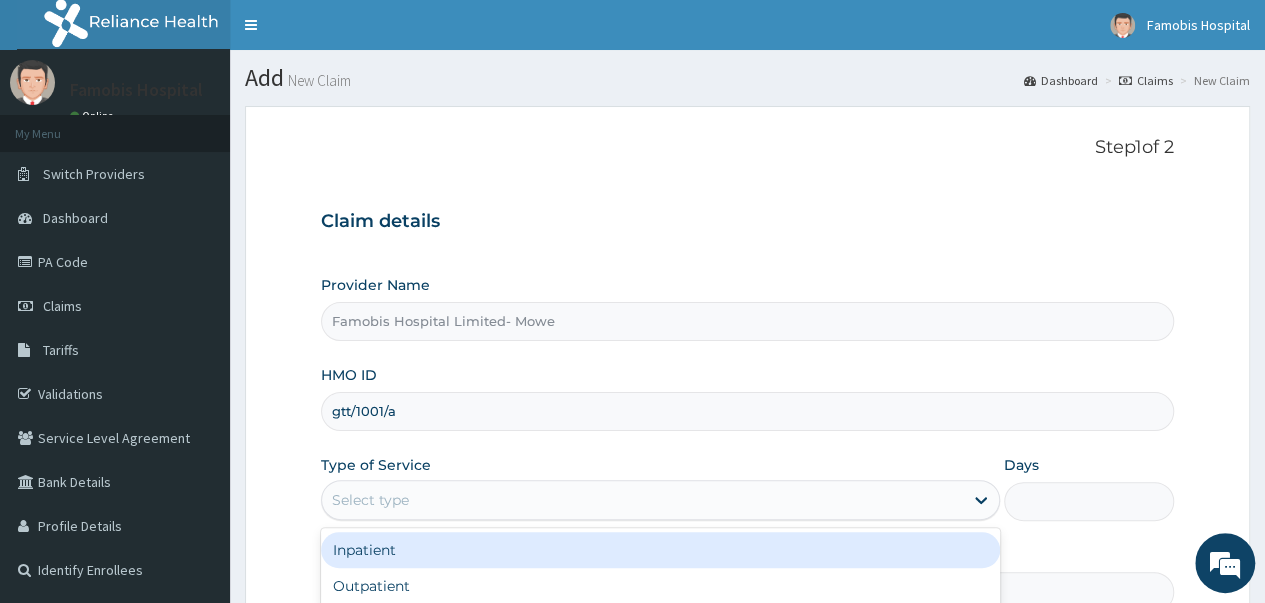 click on "Select type" at bounding box center (642, 500) 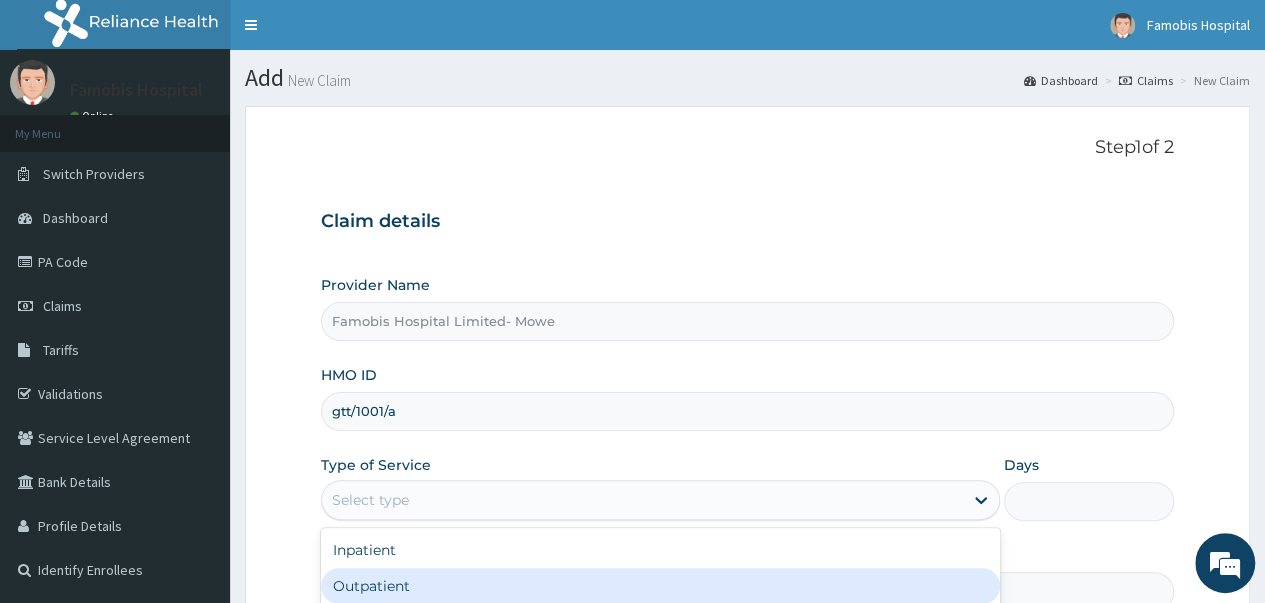 click on "Outpatient" at bounding box center (660, 586) 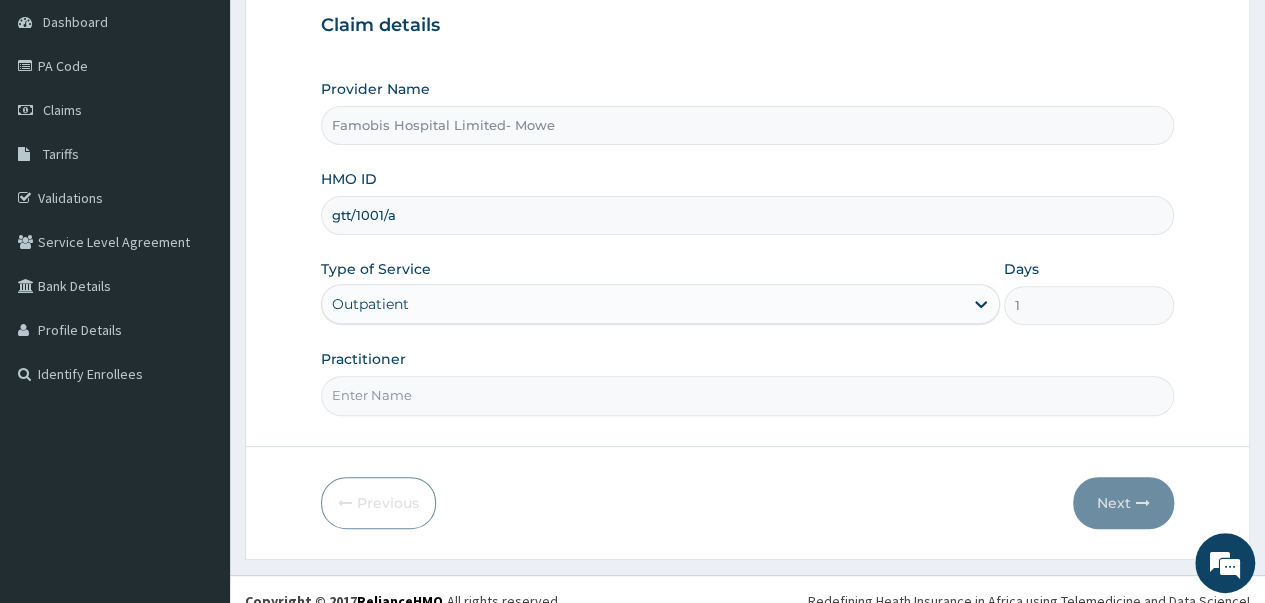 scroll, scrollTop: 200, scrollLeft: 0, axis: vertical 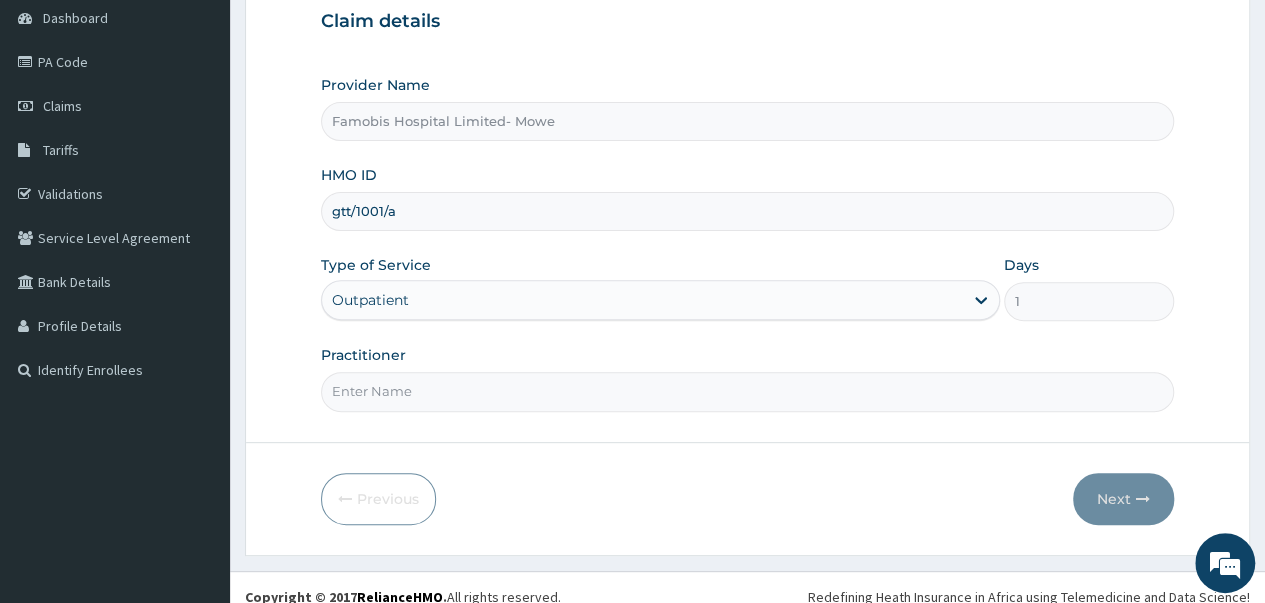click on "Practitioner" at bounding box center [747, 391] 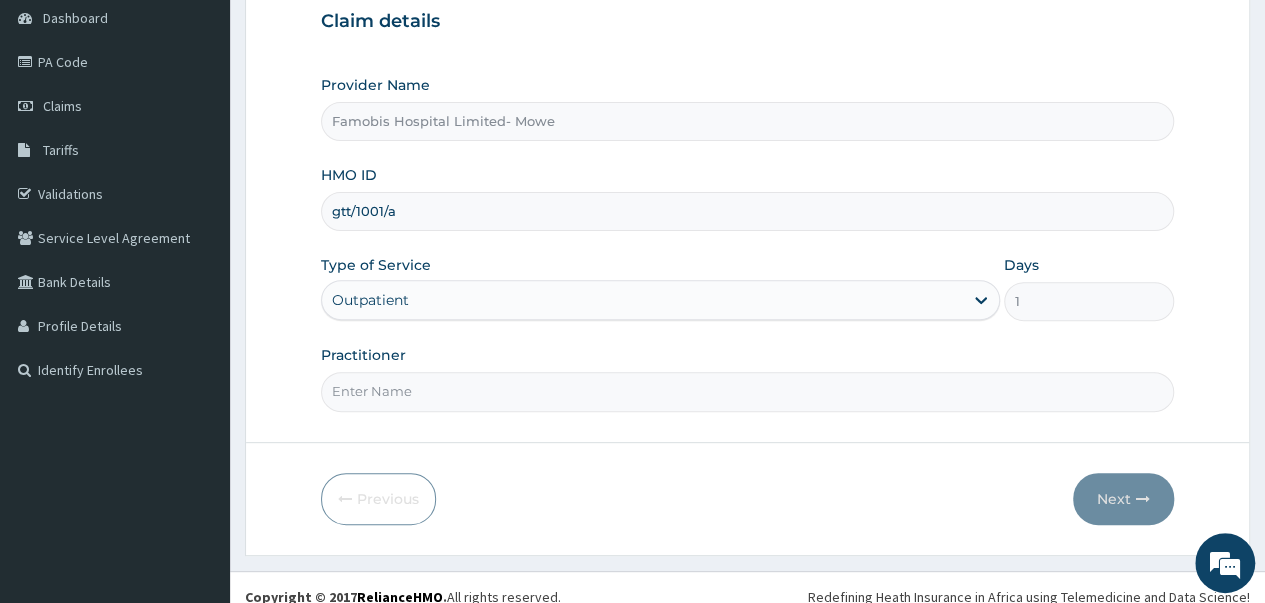 type on "Dr [NAME]" 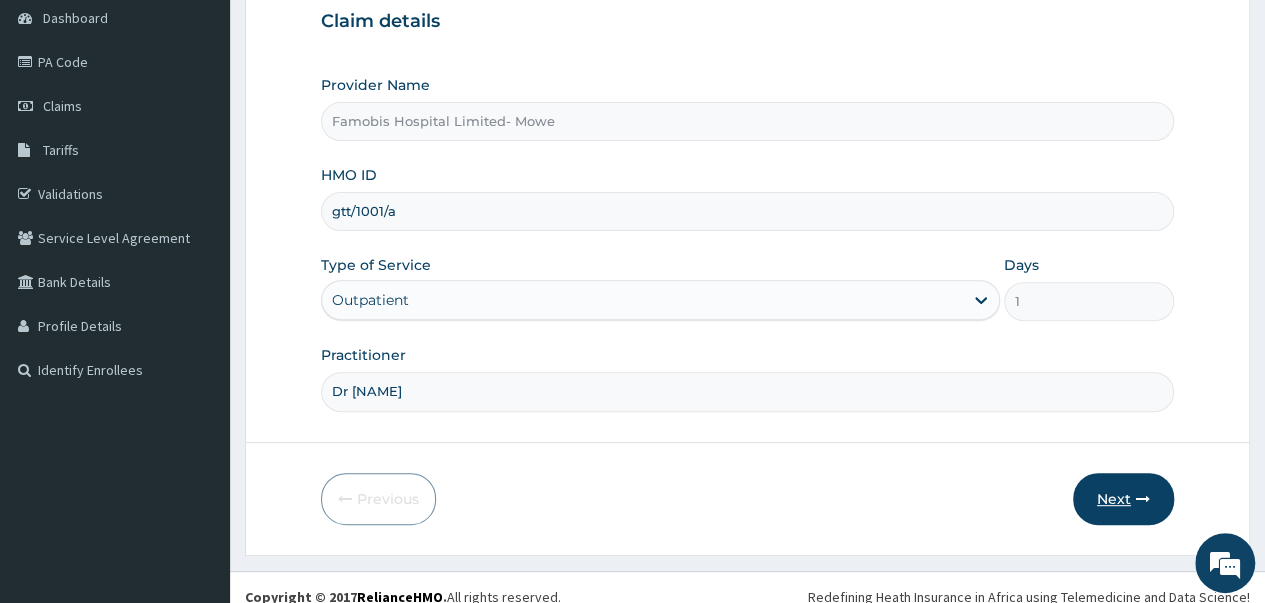click on "Next" at bounding box center [1123, 499] 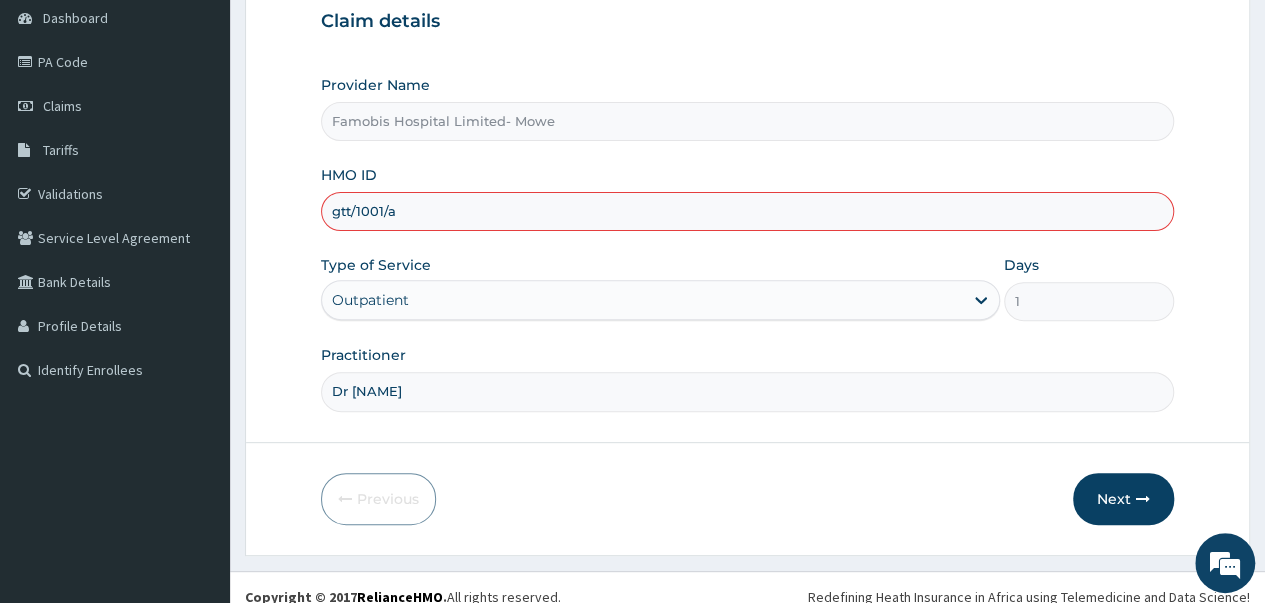 click on "gtt/1001/a" at bounding box center (747, 211) 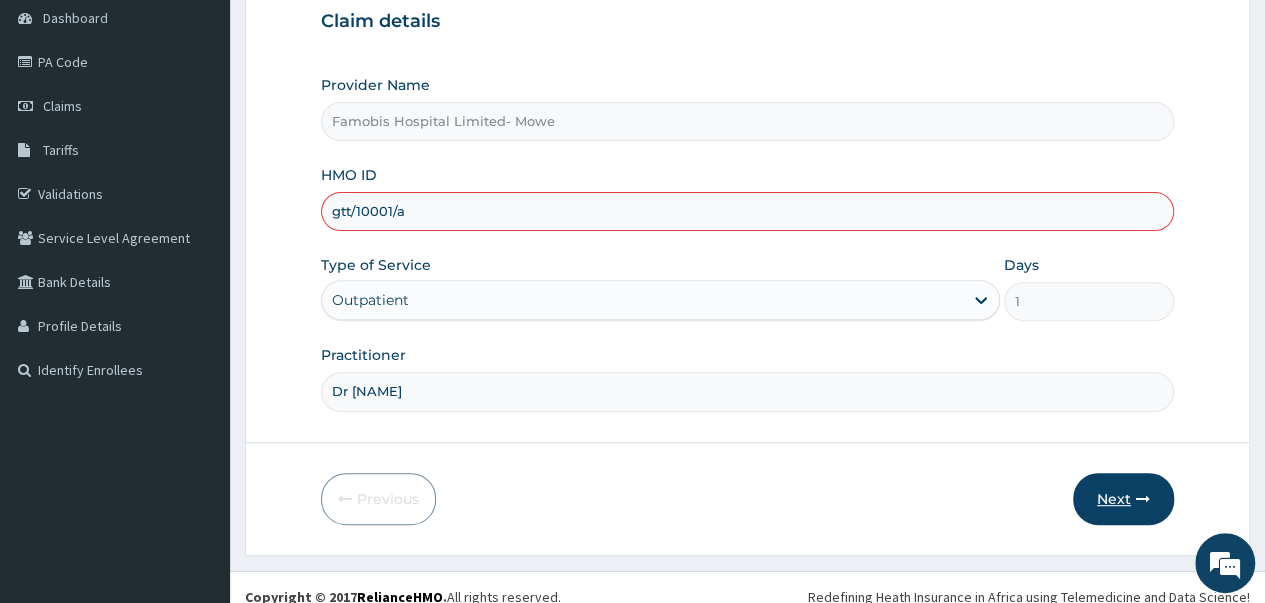 type on "gtt/10001/a" 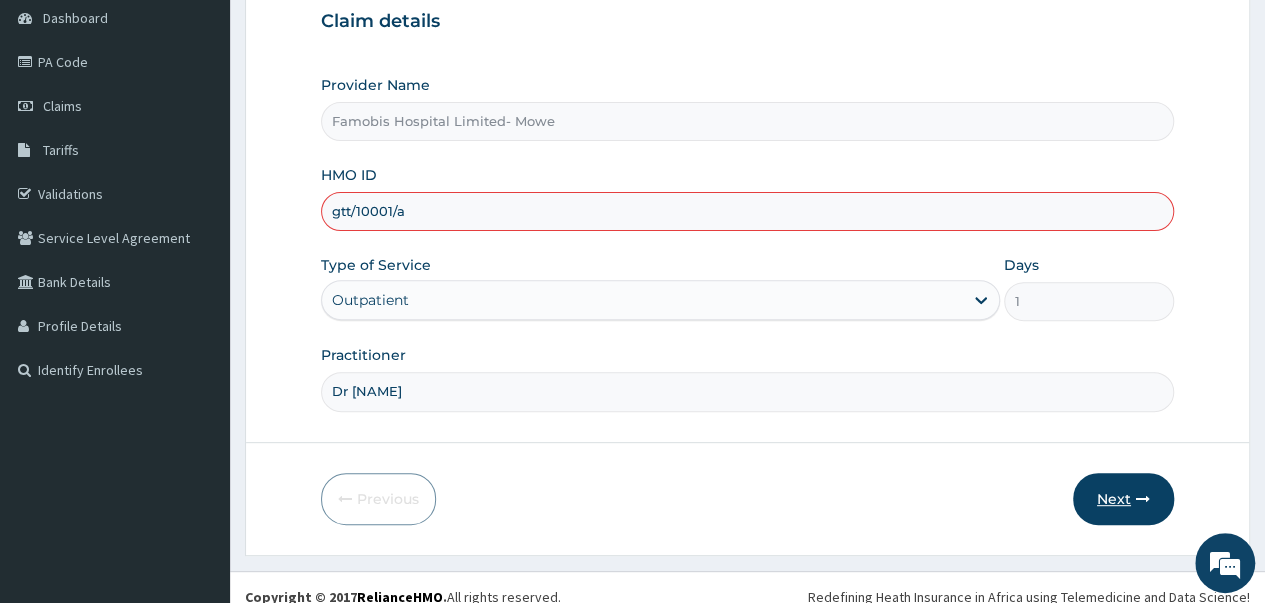 click on "Next" at bounding box center (1123, 499) 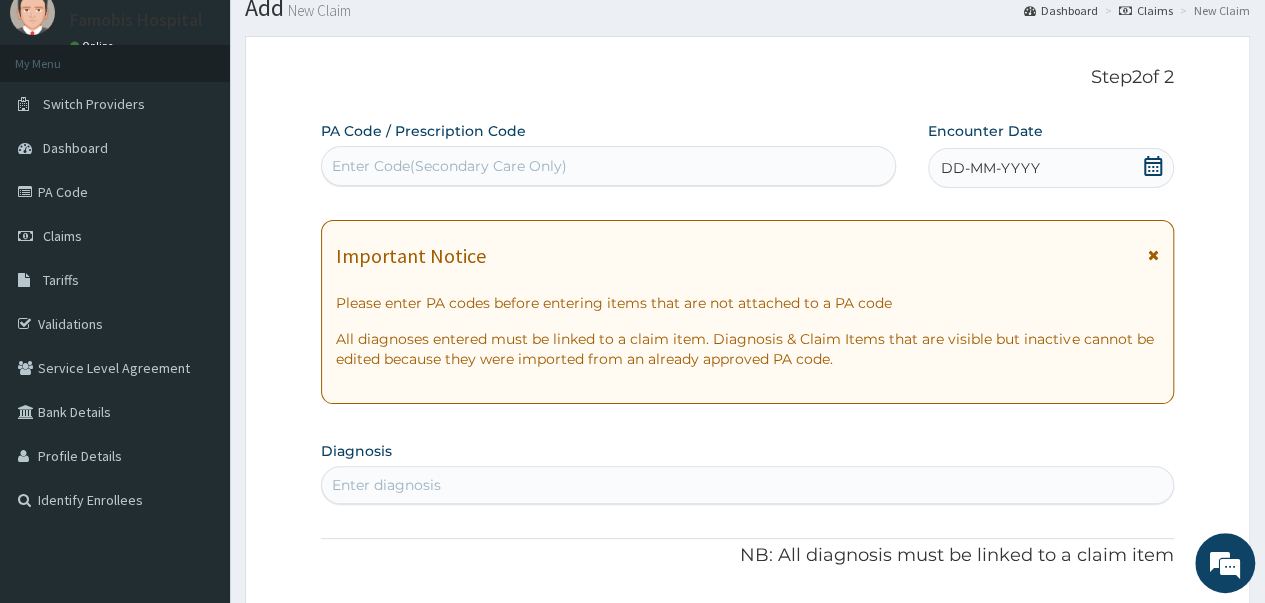 scroll, scrollTop: 0, scrollLeft: 0, axis: both 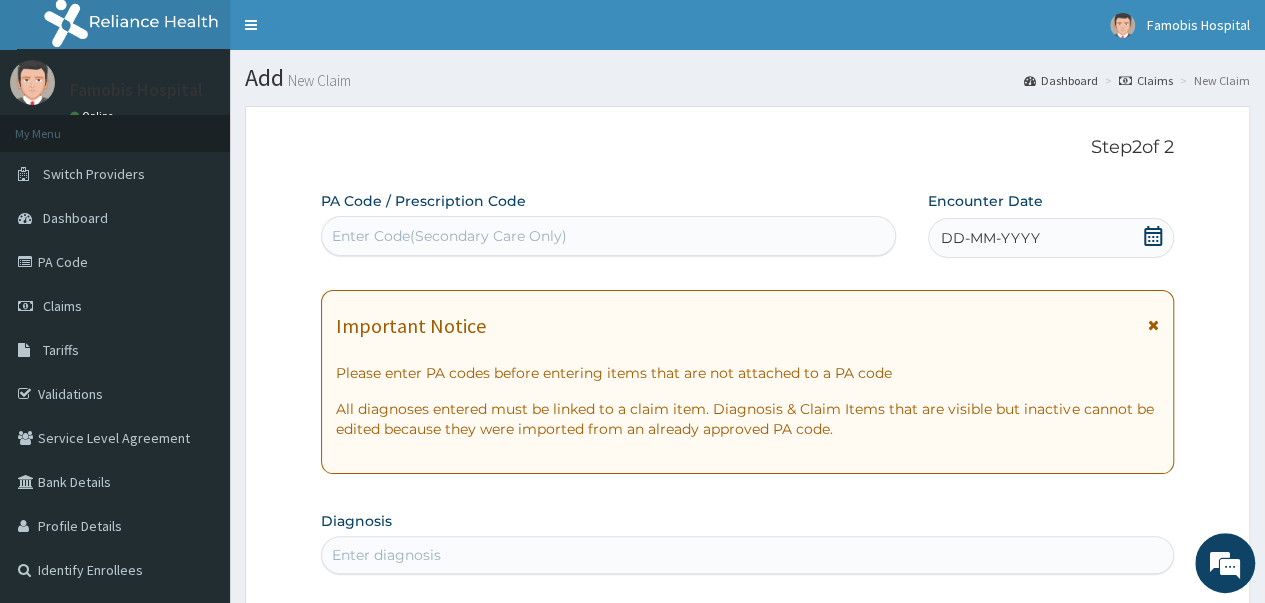 click on "DD-MM-YYYY" at bounding box center (1051, 238) 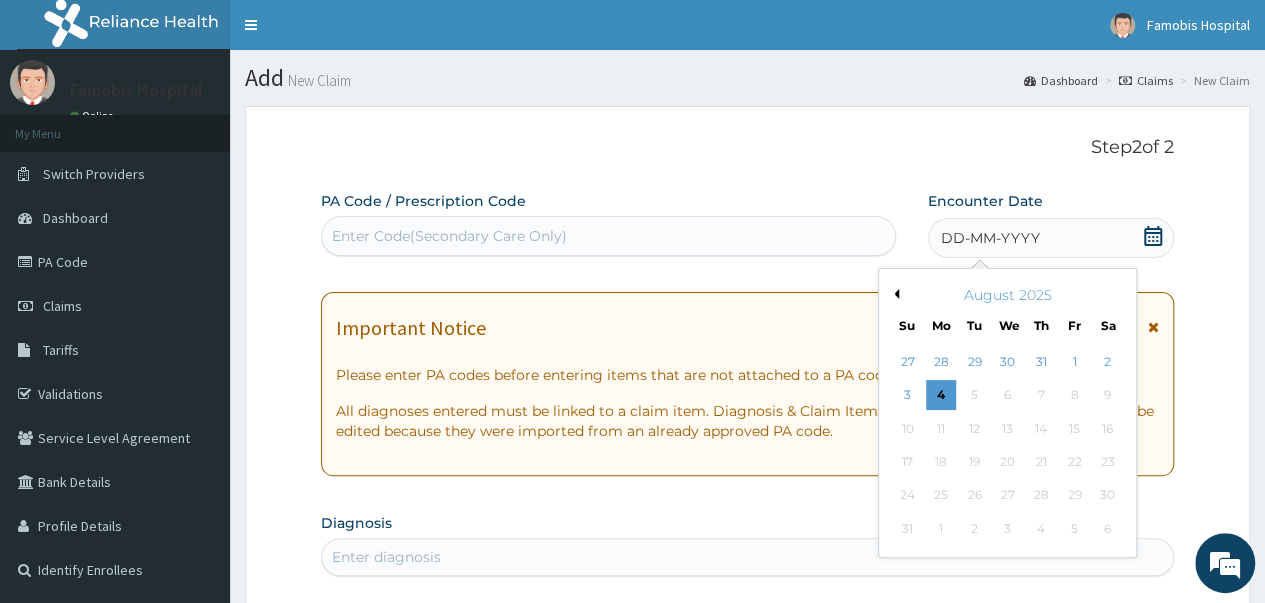 click on "August 2025" at bounding box center (1007, 295) 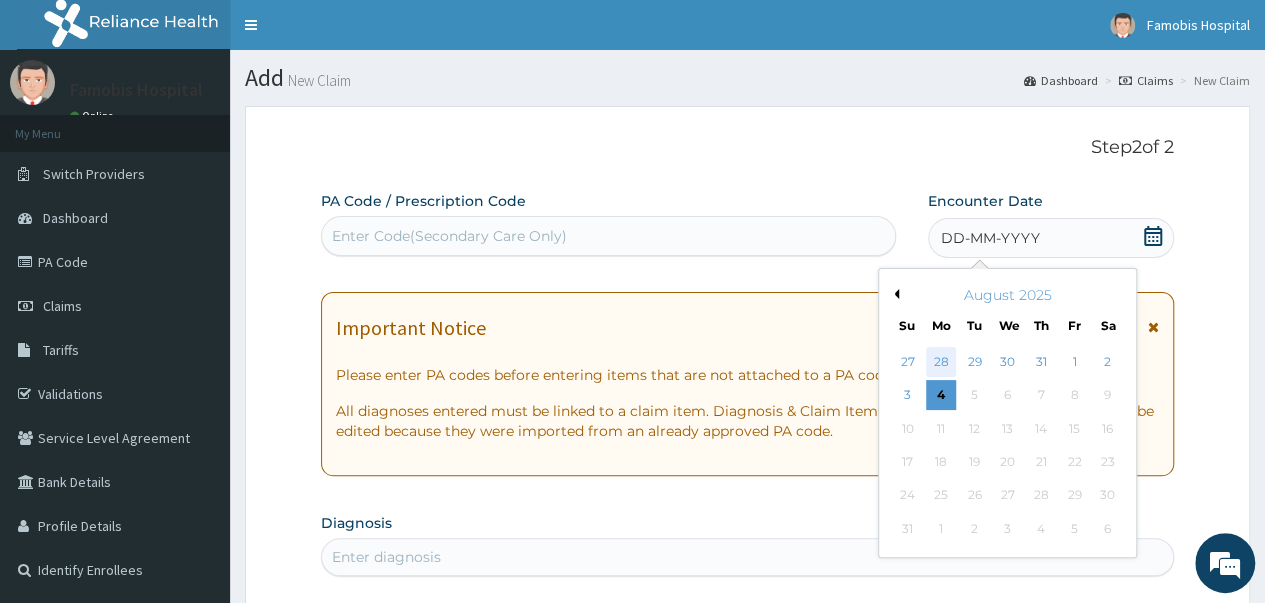 click on "28" at bounding box center [941, 362] 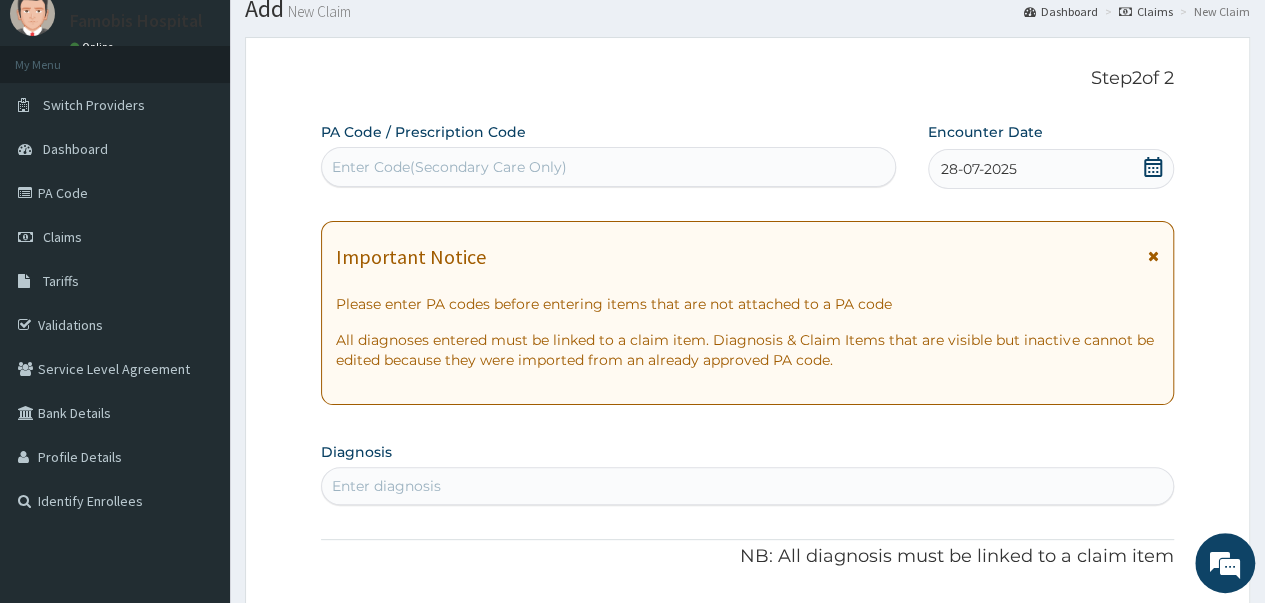 scroll, scrollTop: 100, scrollLeft: 0, axis: vertical 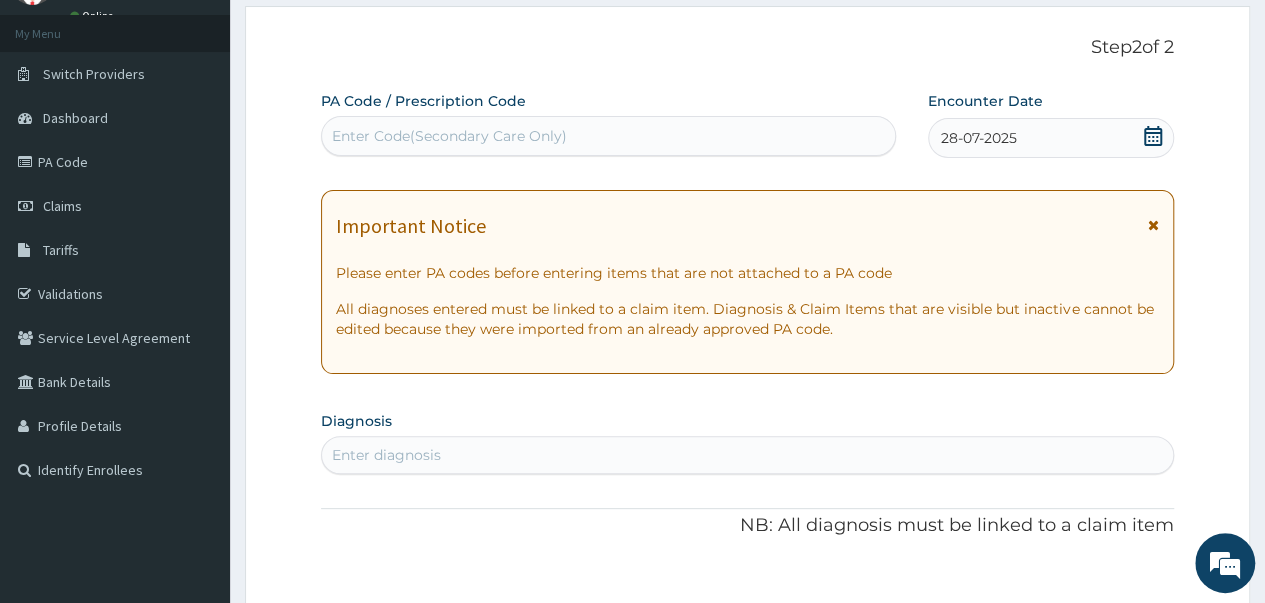 click on "Enter diagnosis" at bounding box center (747, 455) 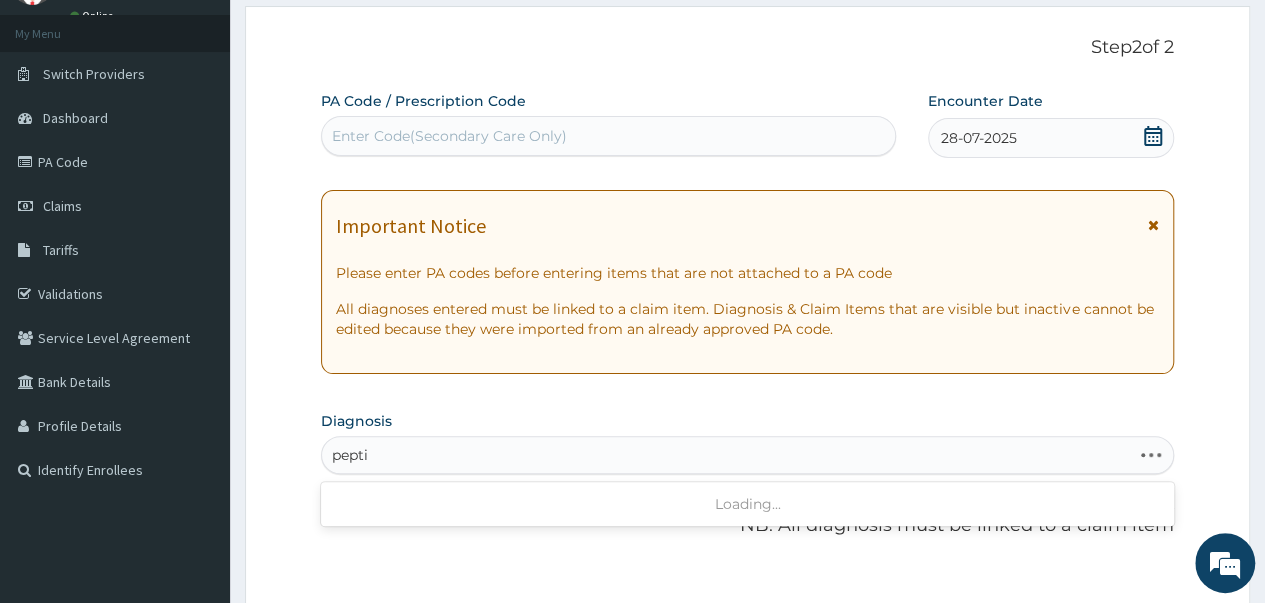 type on "peptic" 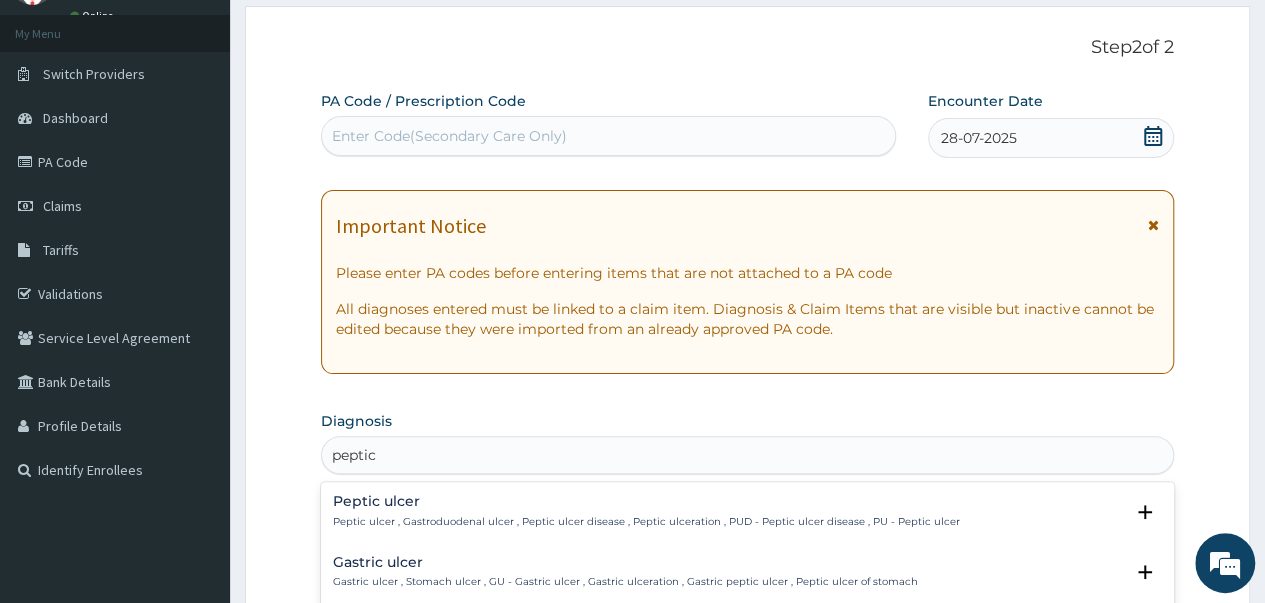 click on "Peptic ulcer Peptic ulcer , Gastroduodenal ulcer , Peptic ulcer disease , Peptic ulceration , PUD - Peptic ulcer disease , PU - Peptic ulcer Select Status Query Query covers suspected (?), Keep in view (kiv), Ruled out (r/o) Confirmed" at bounding box center (747, 516) 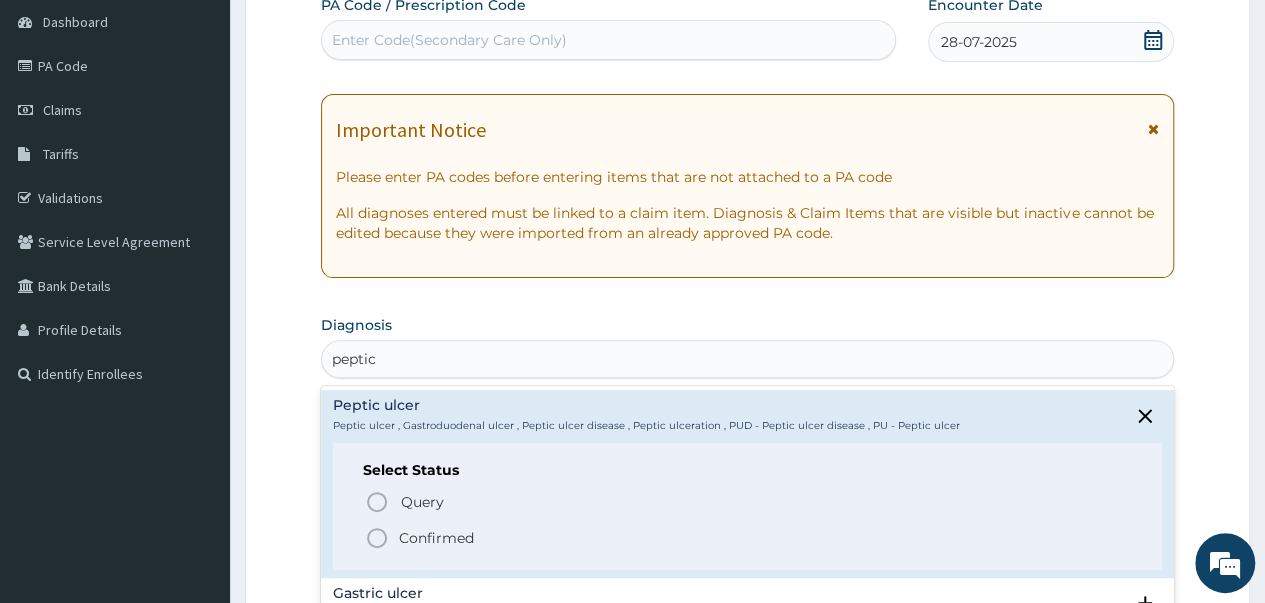 scroll, scrollTop: 400, scrollLeft: 0, axis: vertical 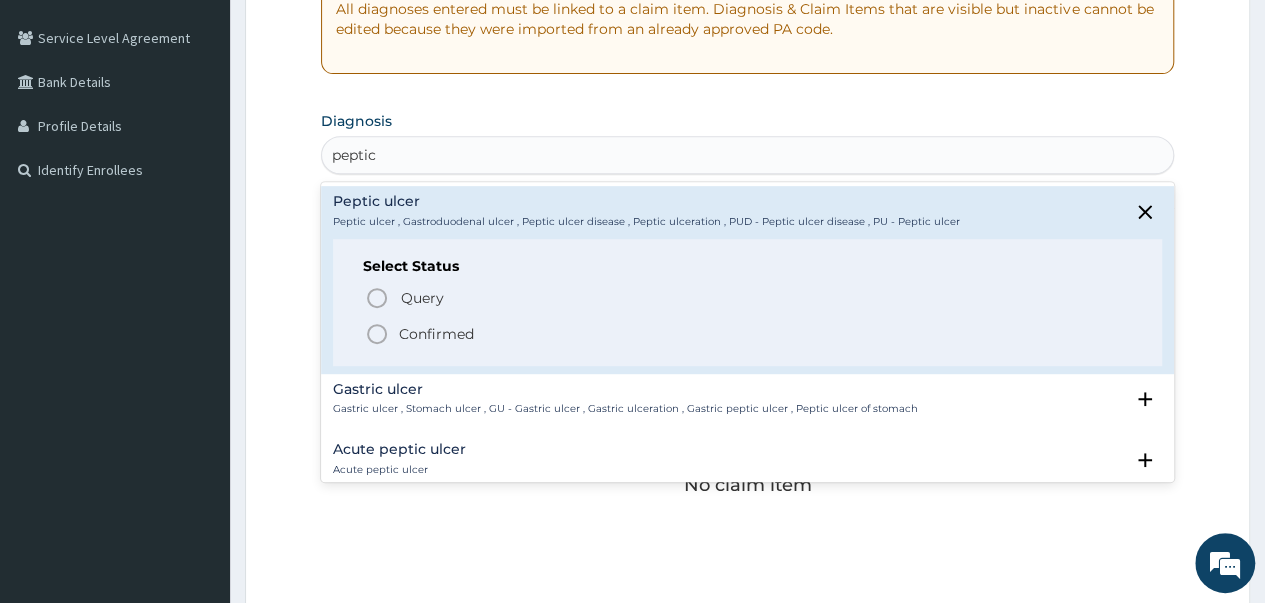 click 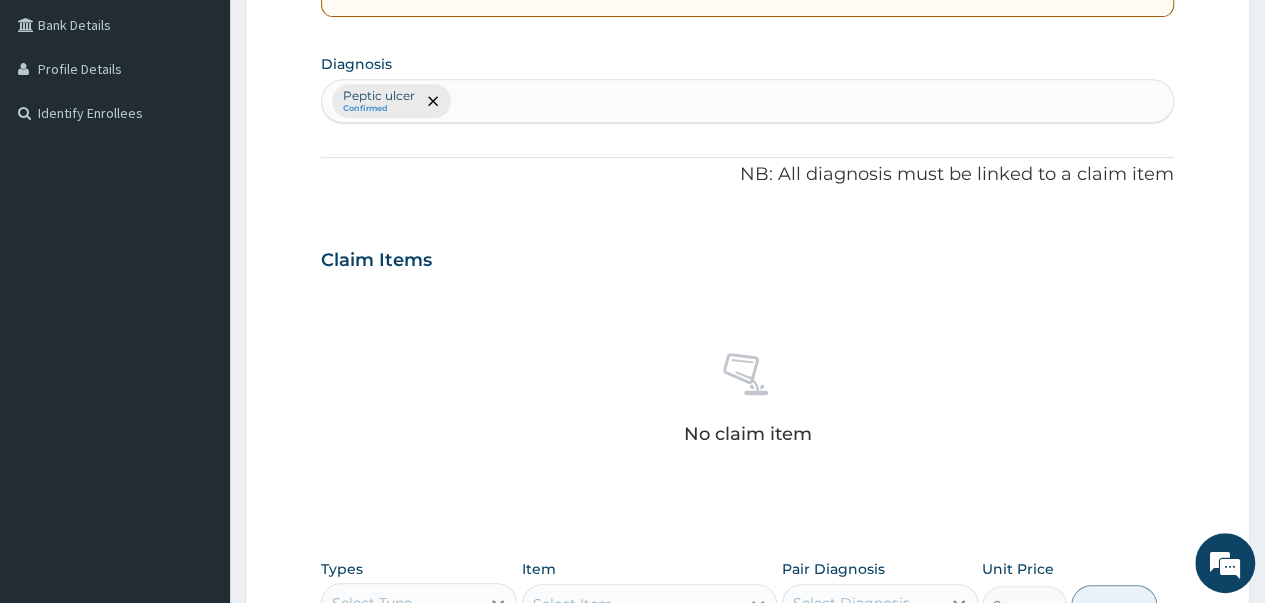 scroll, scrollTop: 500, scrollLeft: 0, axis: vertical 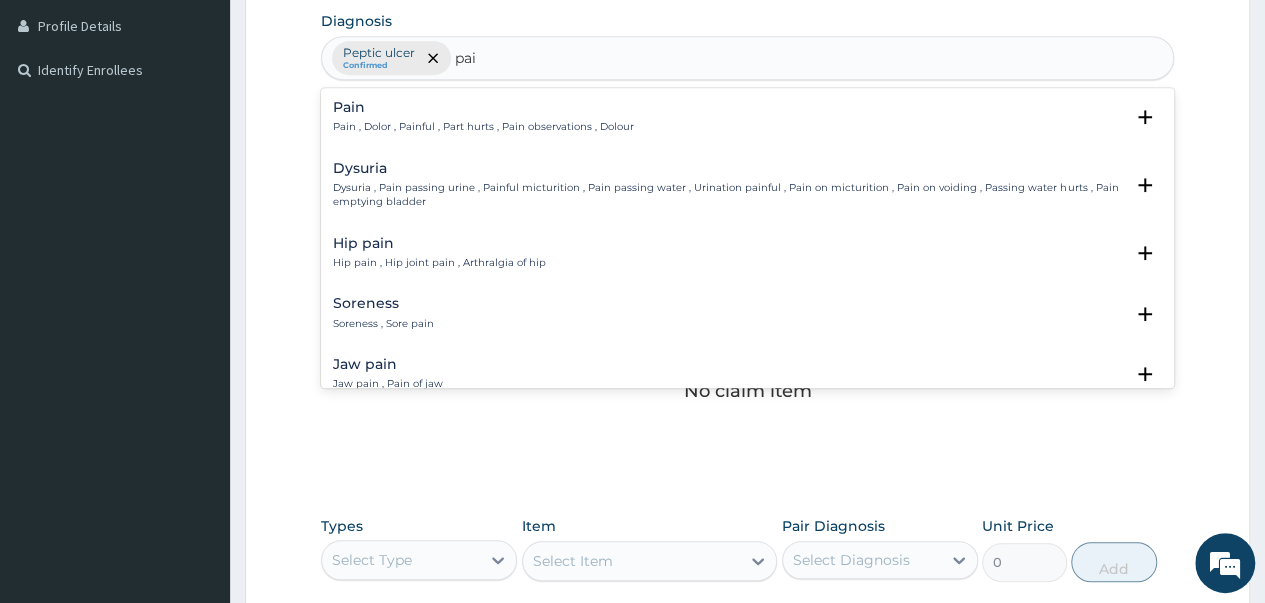 type on "pain" 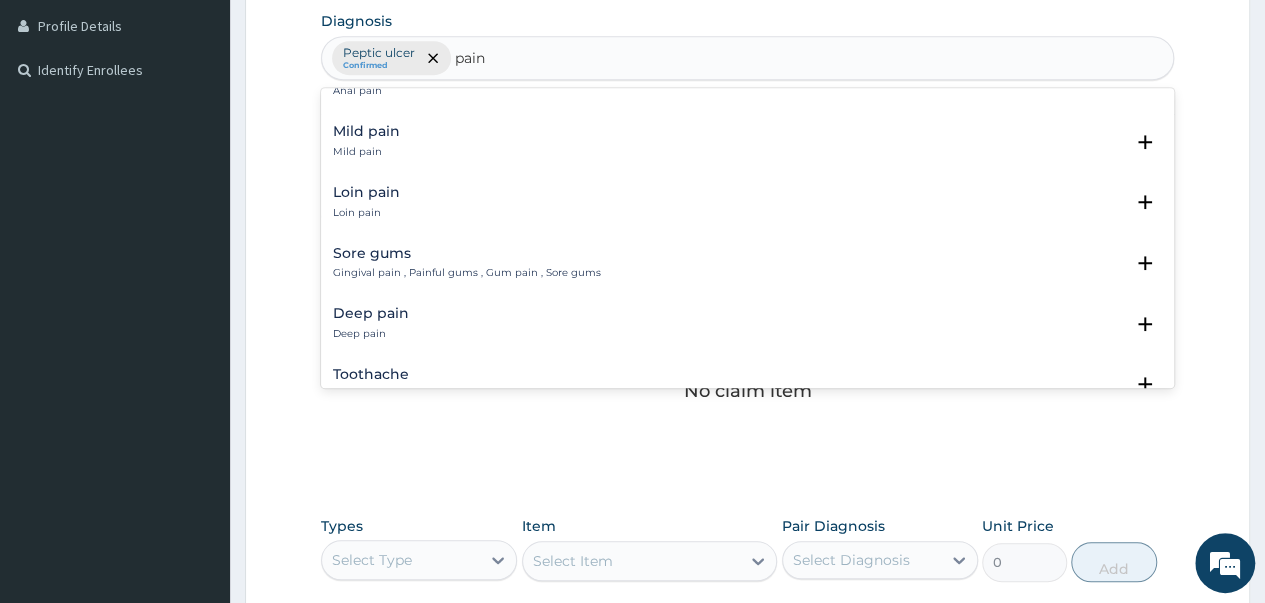 scroll, scrollTop: 1100, scrollLeft: 0, axis: vertical 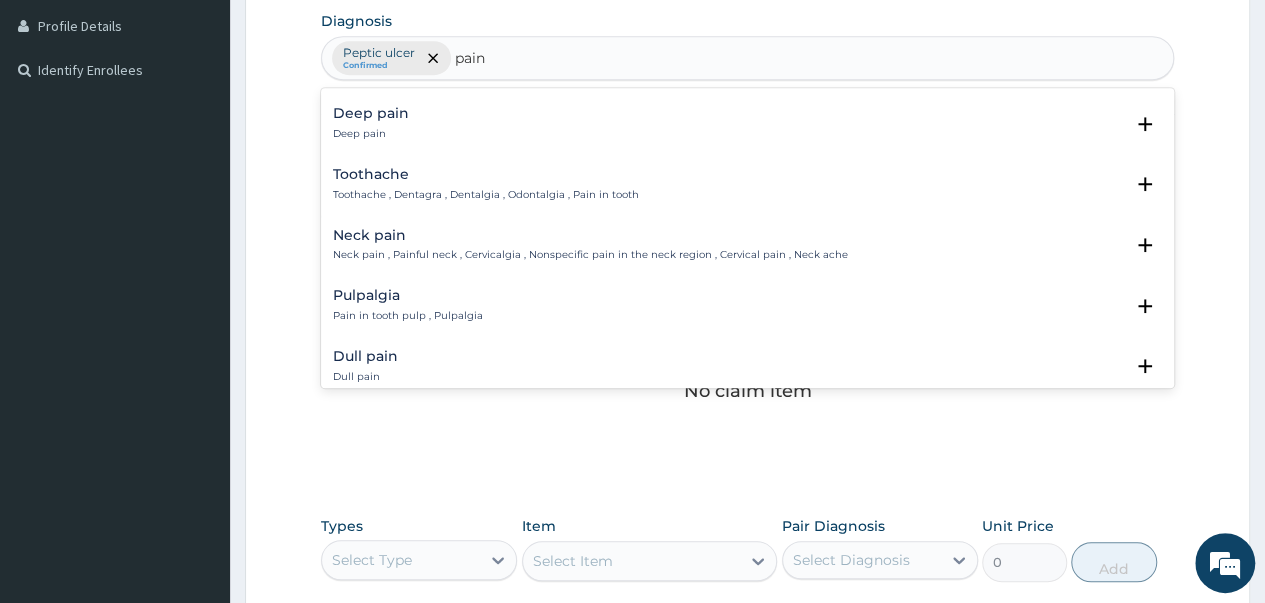 click on "Deep pain Deep pain" at bounding box center (371, 123) 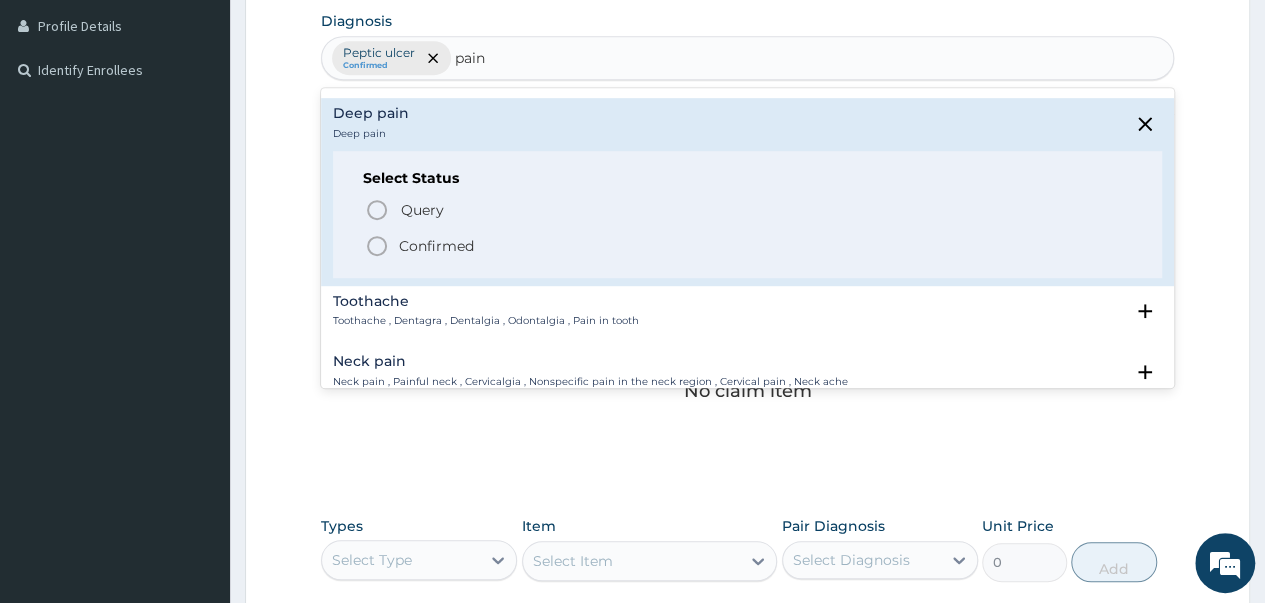 click 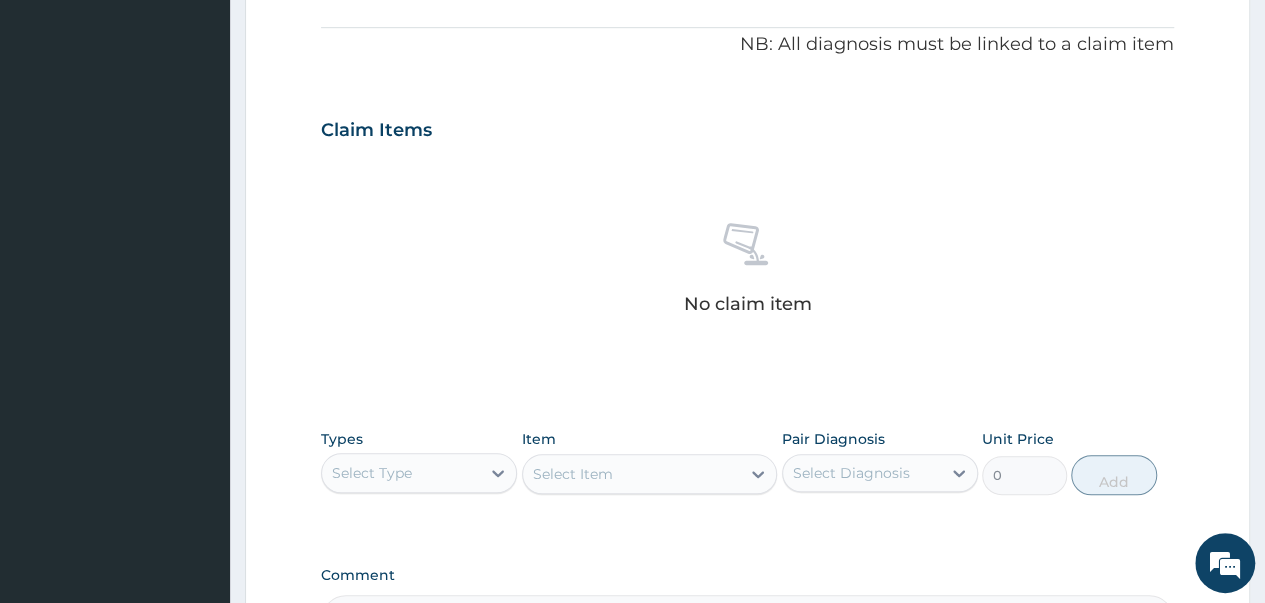 scroll, scrollTop: 800, scrollLeft: 0, axis: vertical 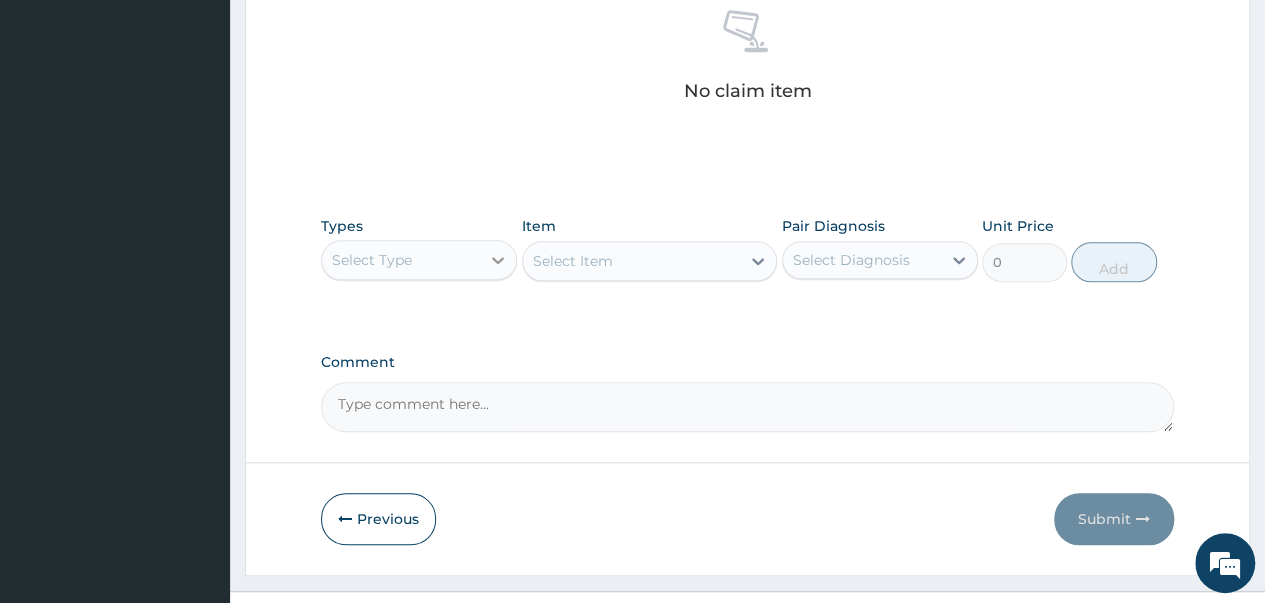 click 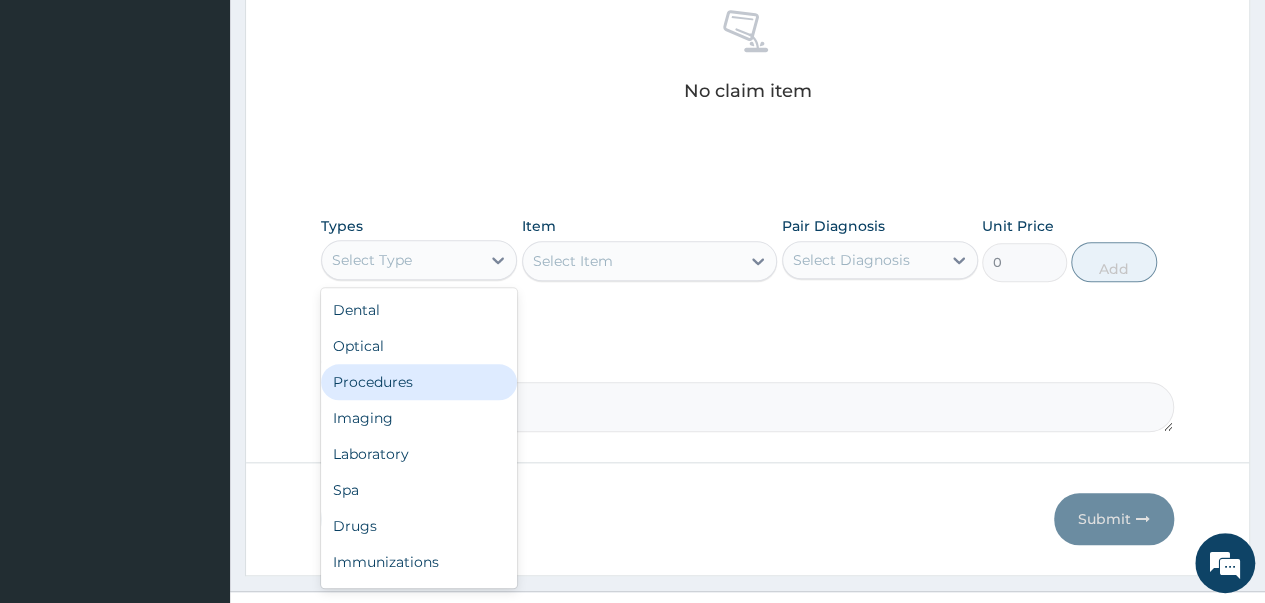 drag, startPoint x: 417, startPoint y: 389, endPoint x: 438, endPoint y: 379, distance: 23.259407 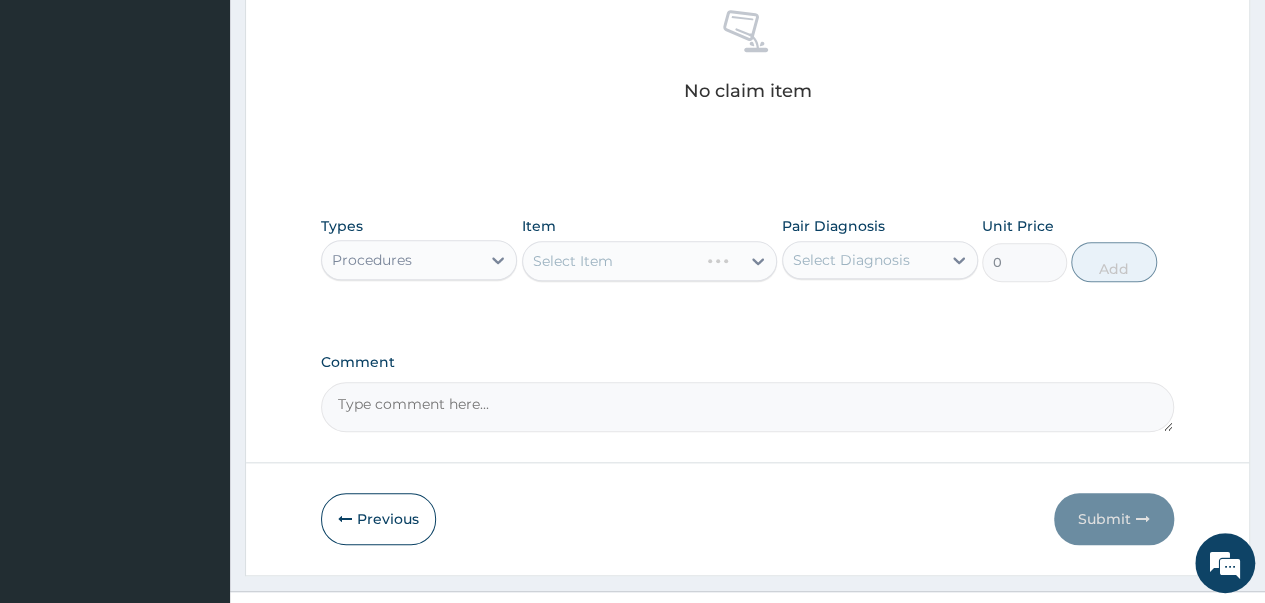 click on "Select Item" at bounding box center [650, 261] 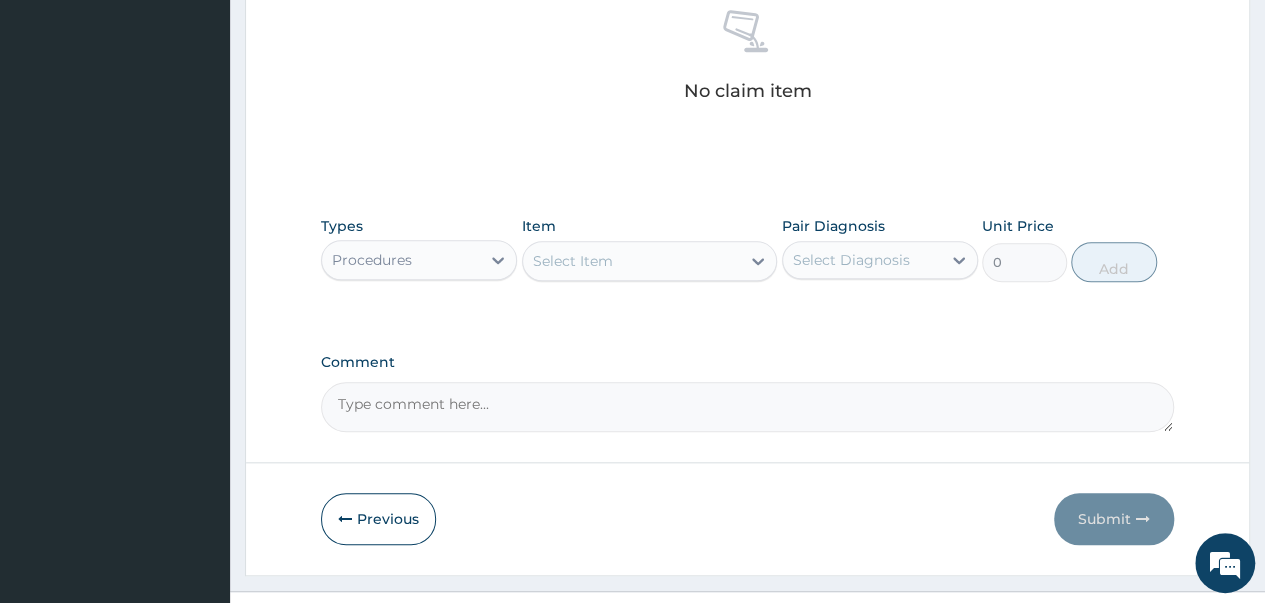click on "Select Item" at bounding box center [632, 261] 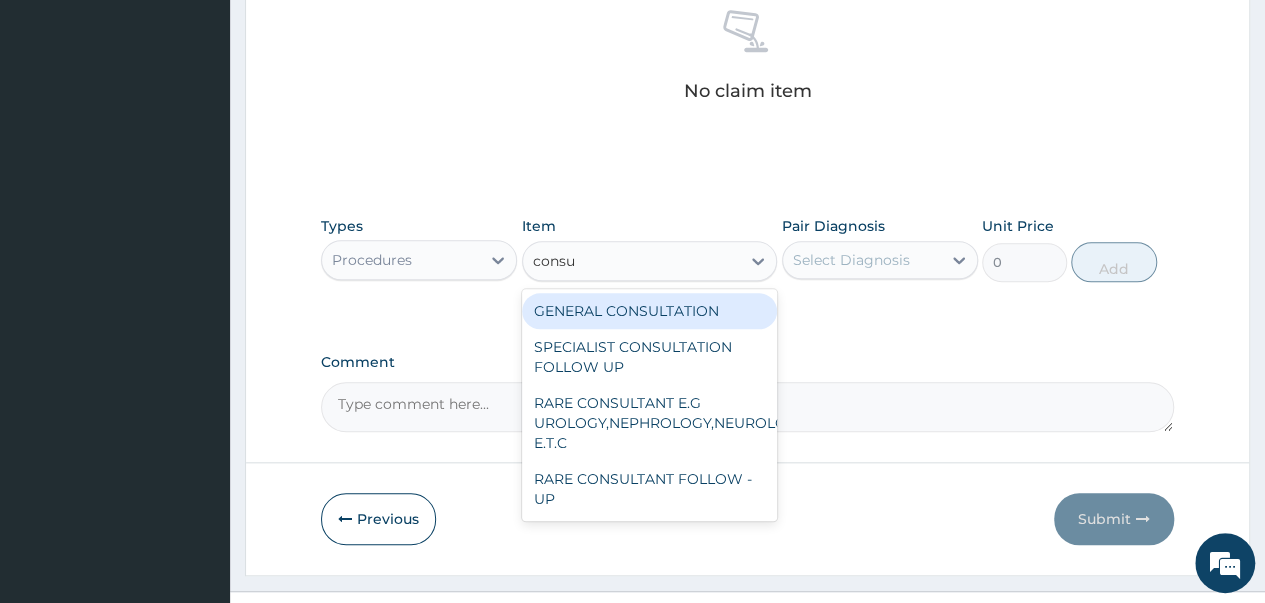 type on "consul" 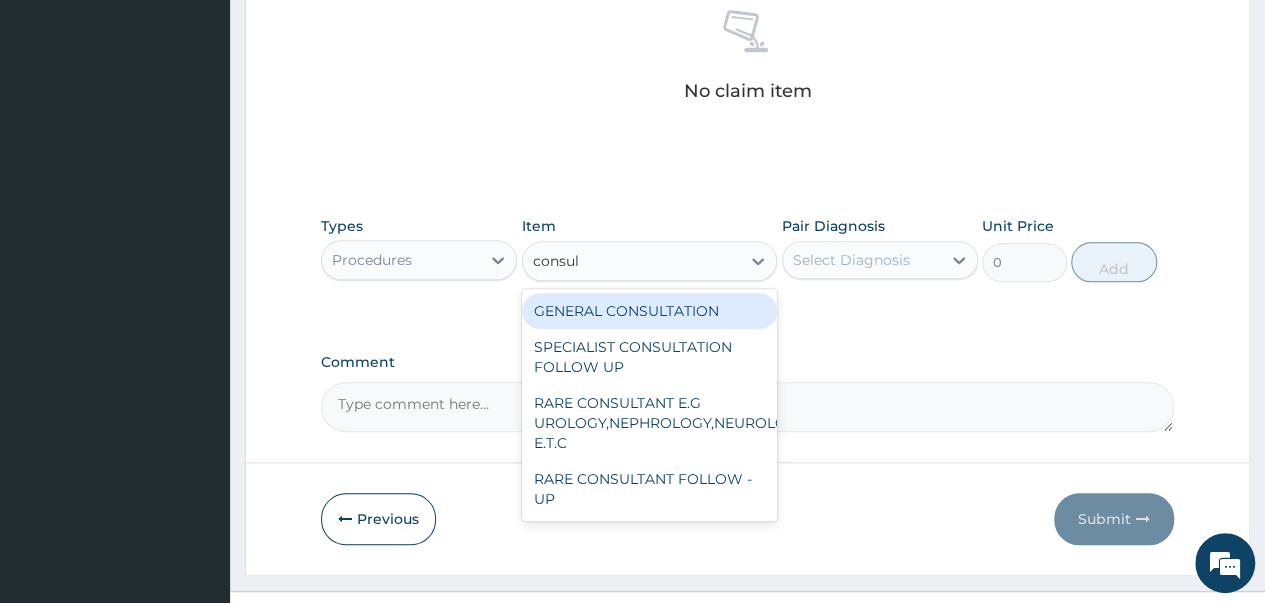 click on "GENERAL CONSULTATION" at bounding box center (650, 311) 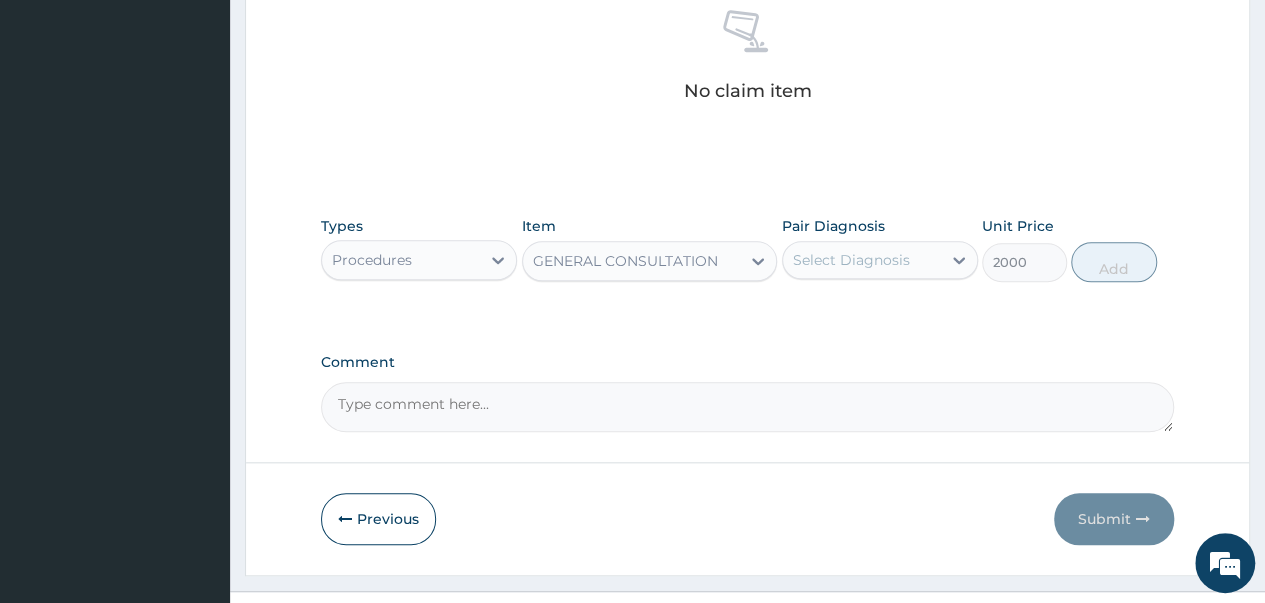 click on "Select Diagnosis" at bounding box center (851, 260) 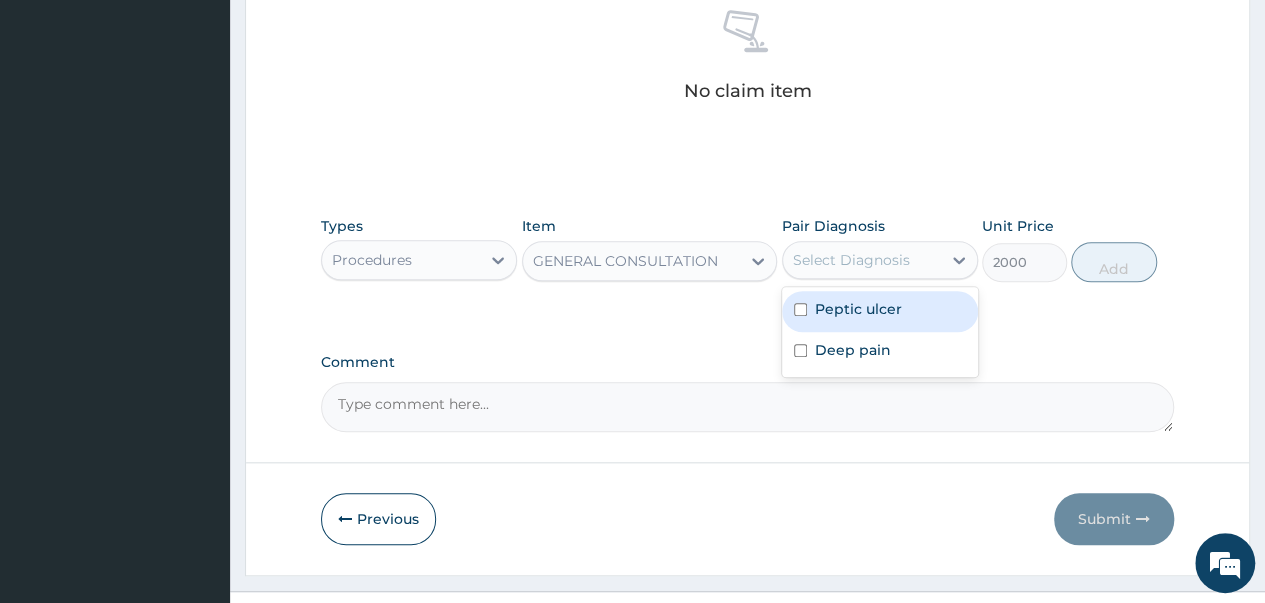 click at bounding box center [800, 309] 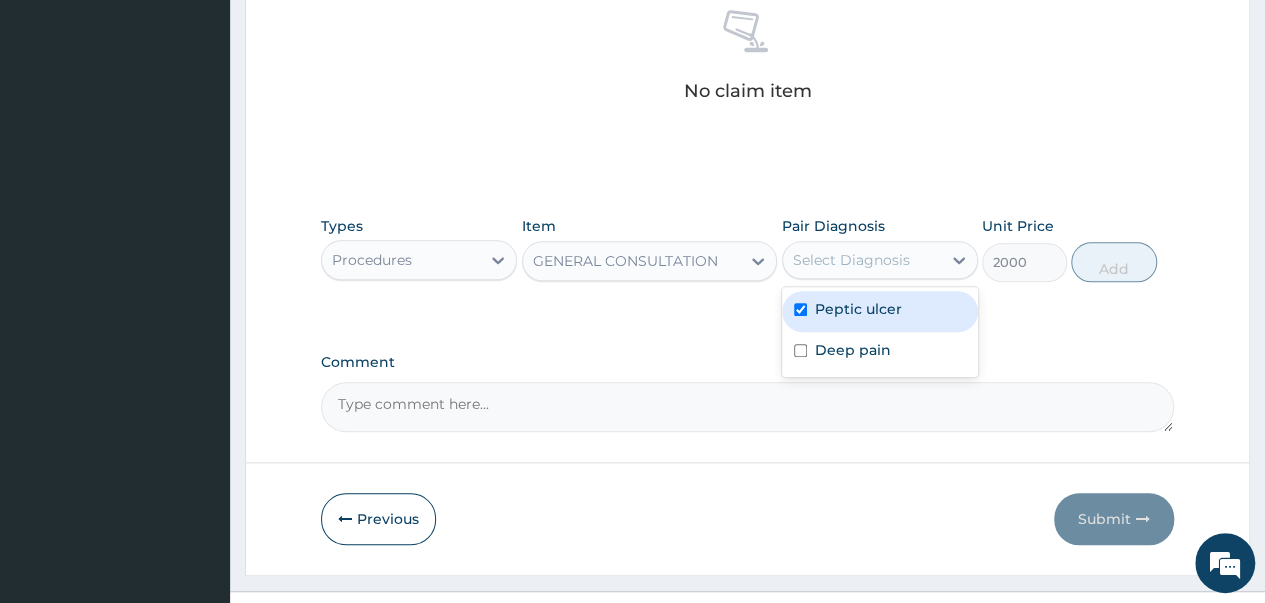 checkbox on "true" 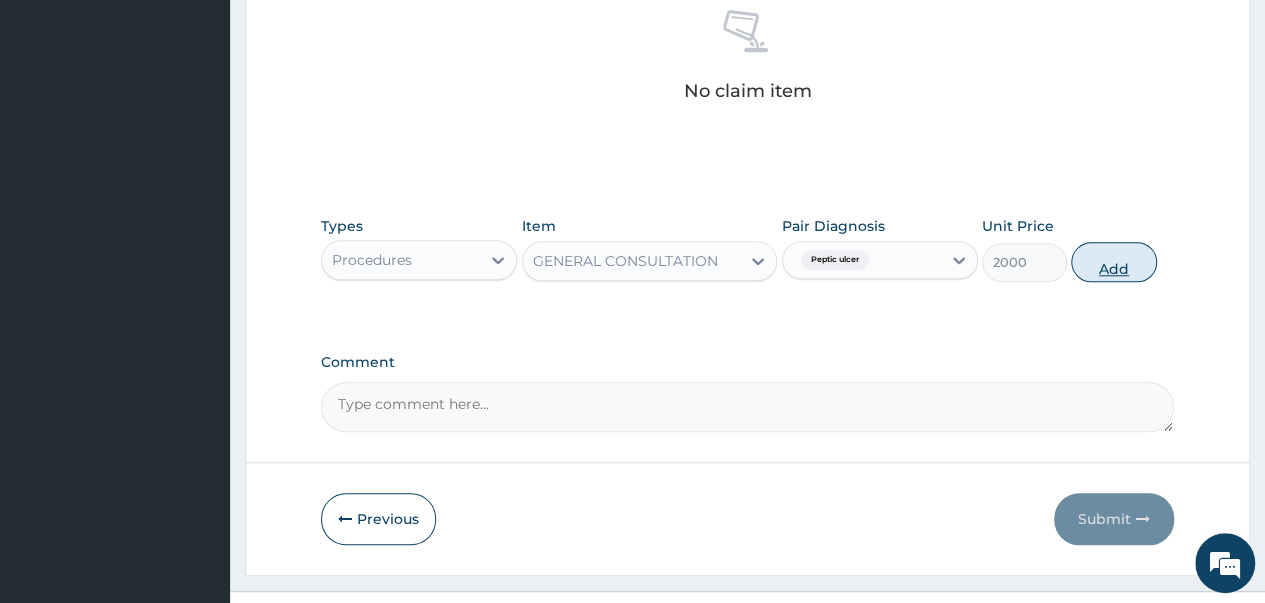 click on "Add" at bounding box center (1113, 262) 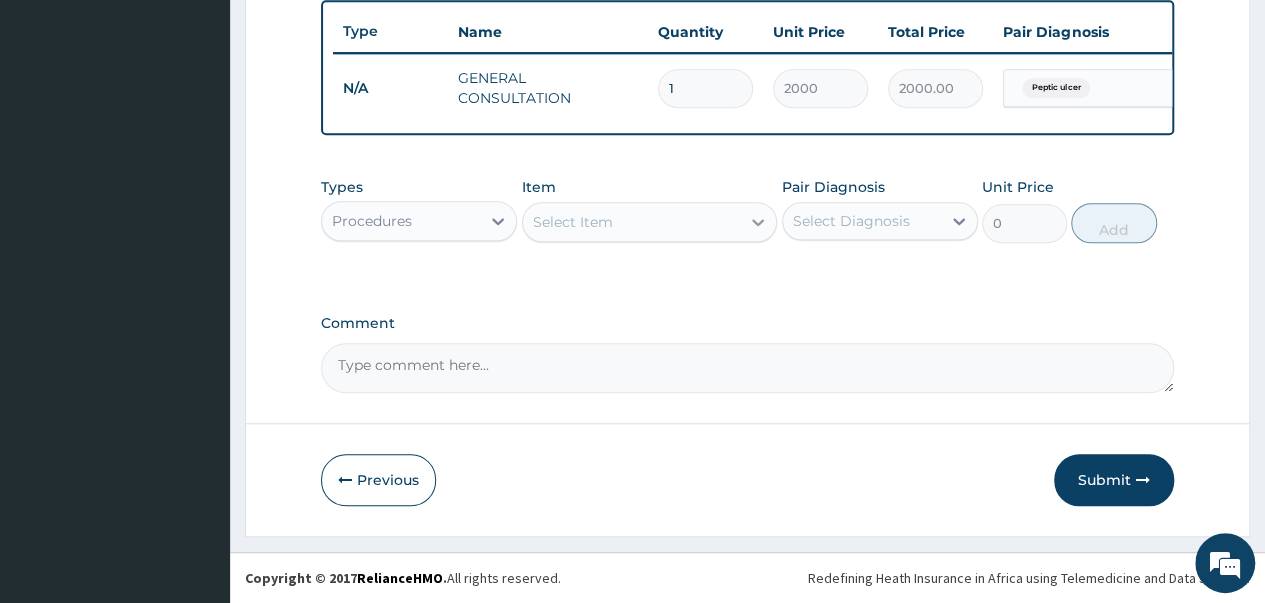 scroll, scrollTop: 756, scrollLeft: 0, axis: vertical 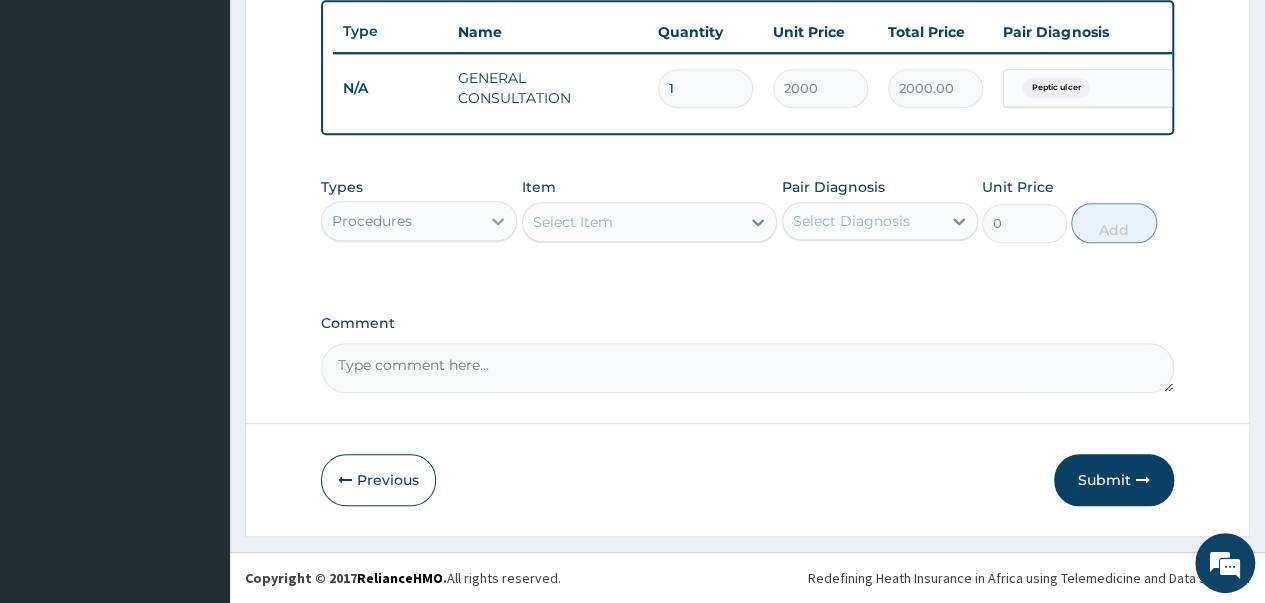 click at bounding box center [498, 221] 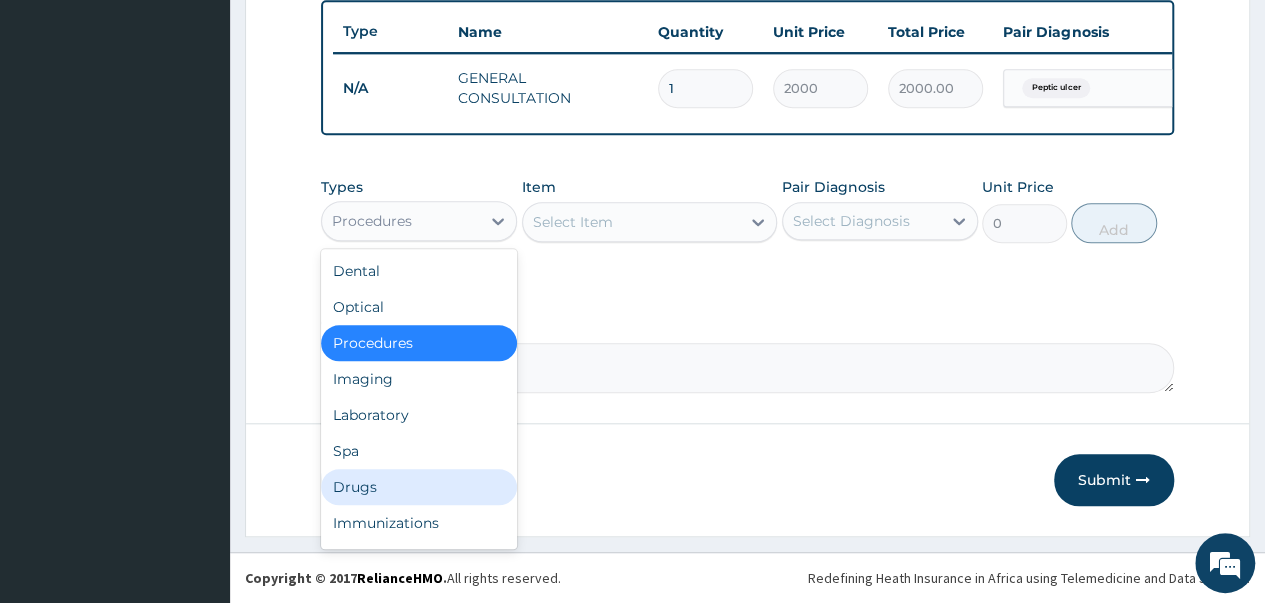 click on "Drugs" at bounding box center [419, 487] 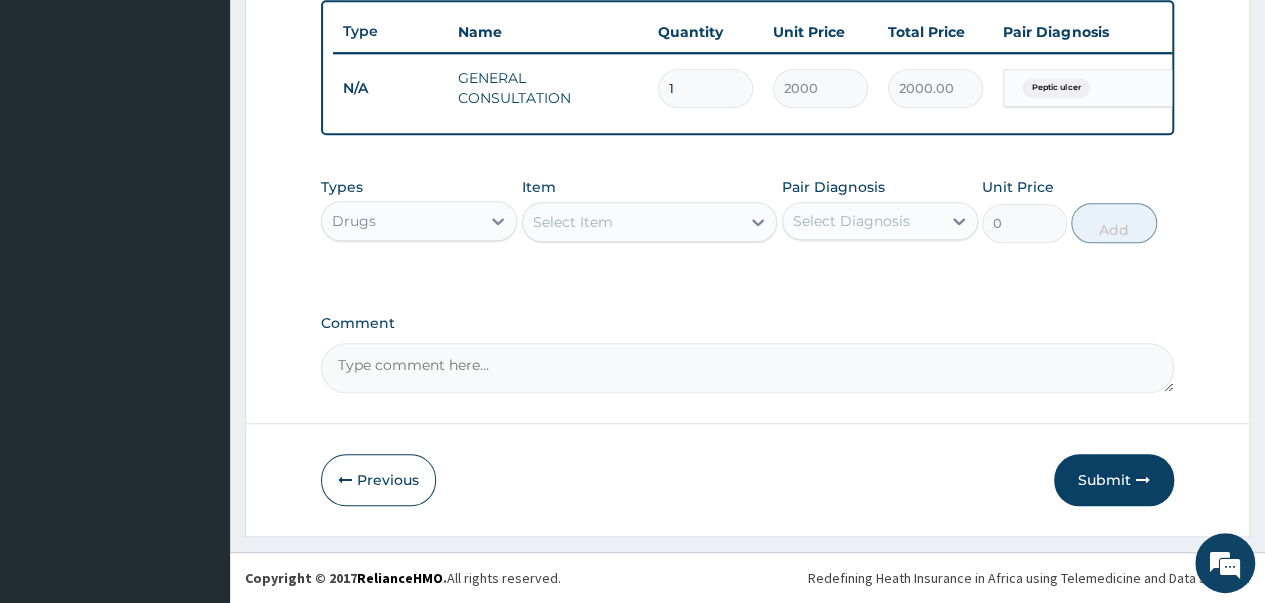 click on "Select Item" at bounding box center (632, 222) 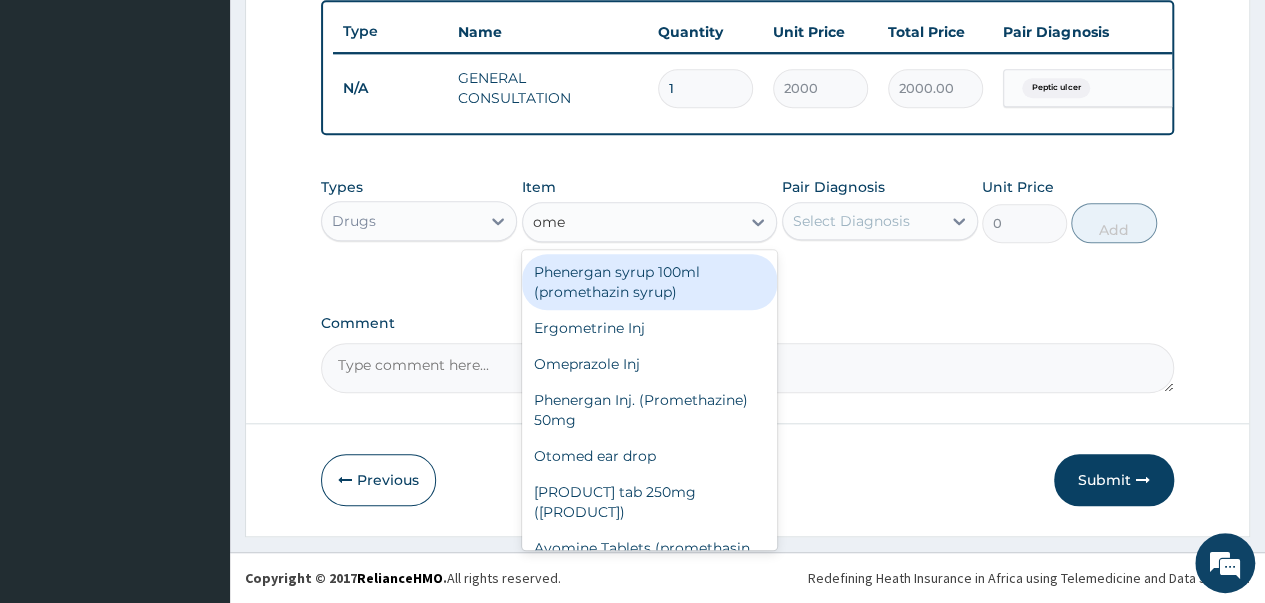 type on "omep" 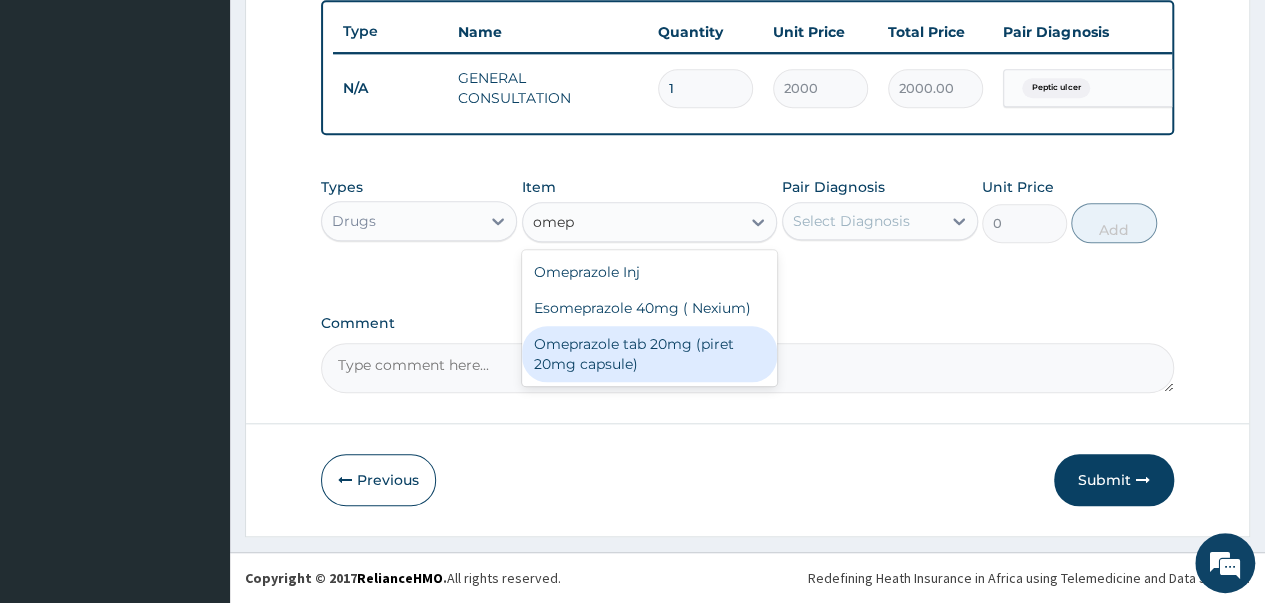 click on "Omeprazole tab 20mg (piret 20mg capsule)" at bounding box center (650, 354) 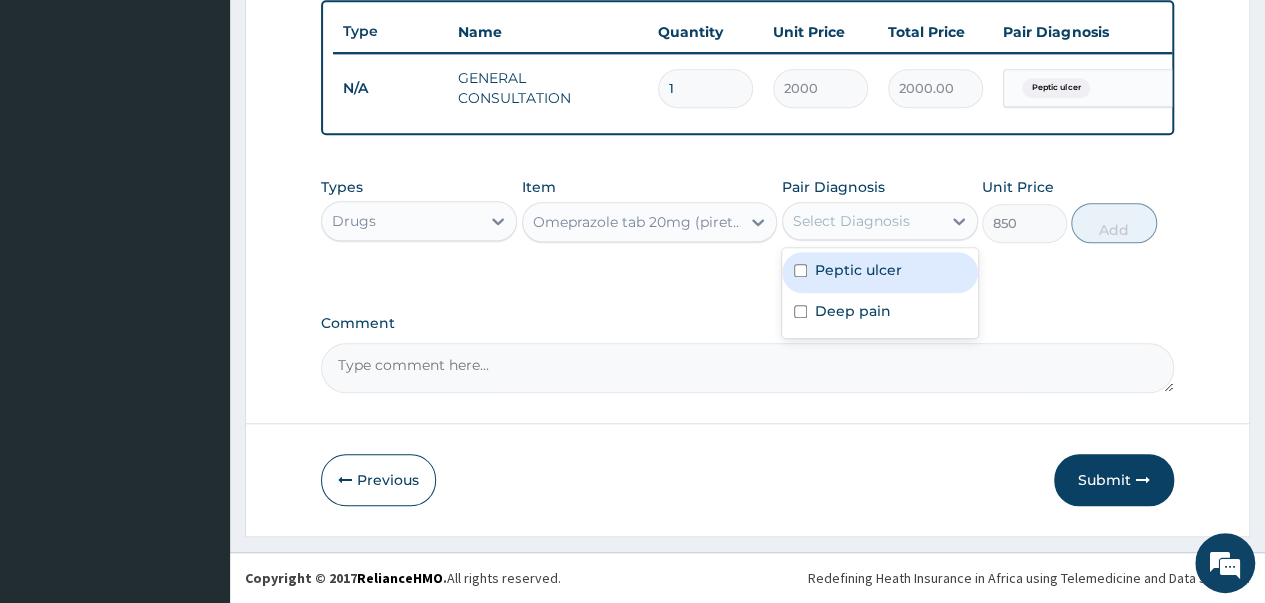 click on "Select Diagnosis" at bounding box center [862, 221] 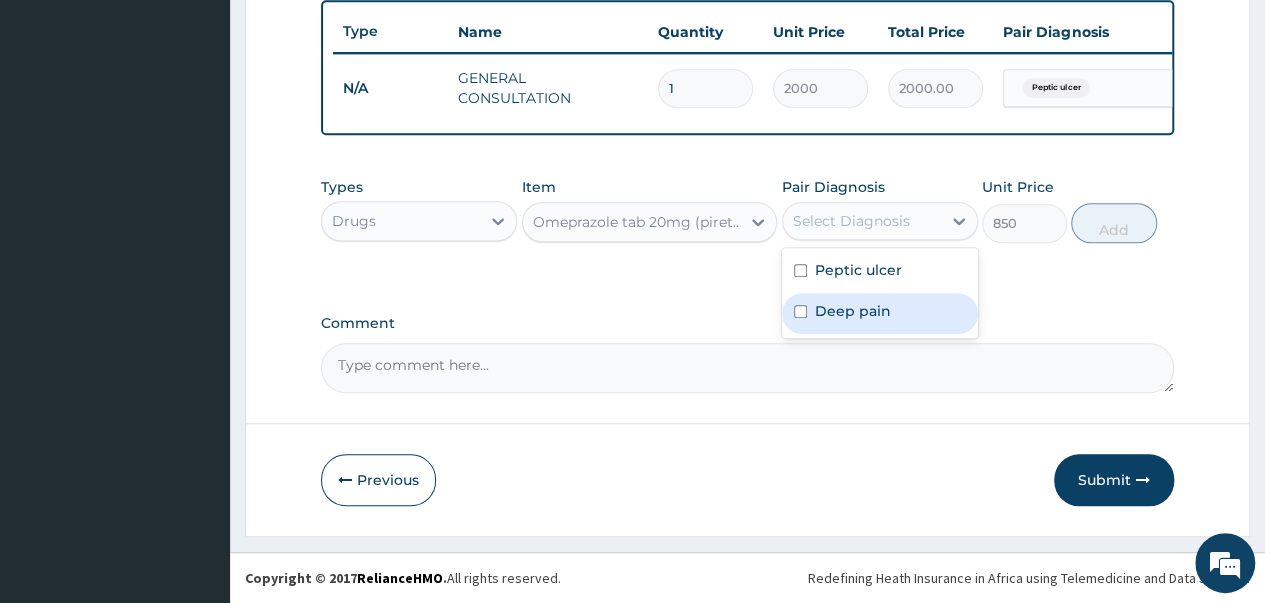 click at bounding box center [800, 311] 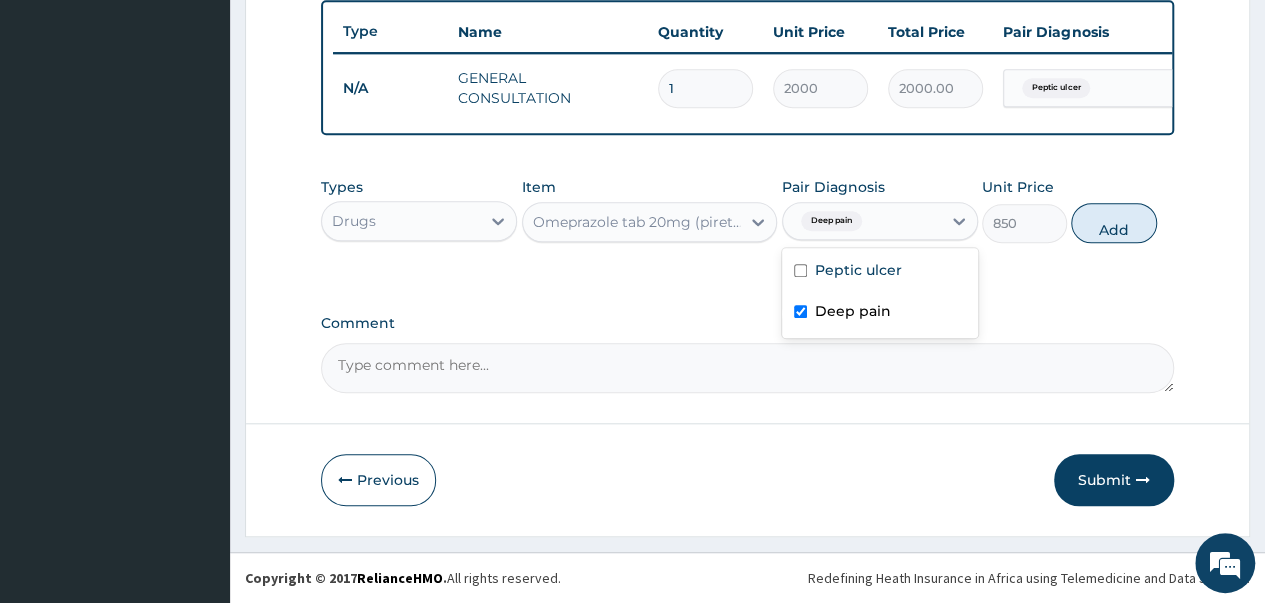 click at bounding box center [800, 311] 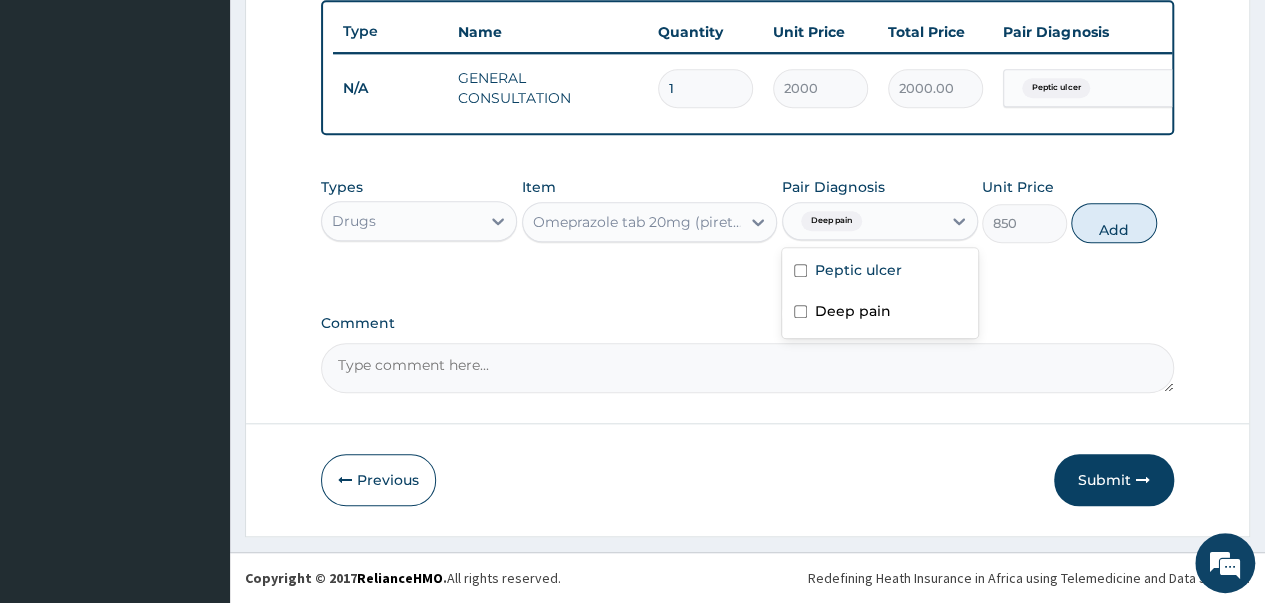 checkbox on "false" 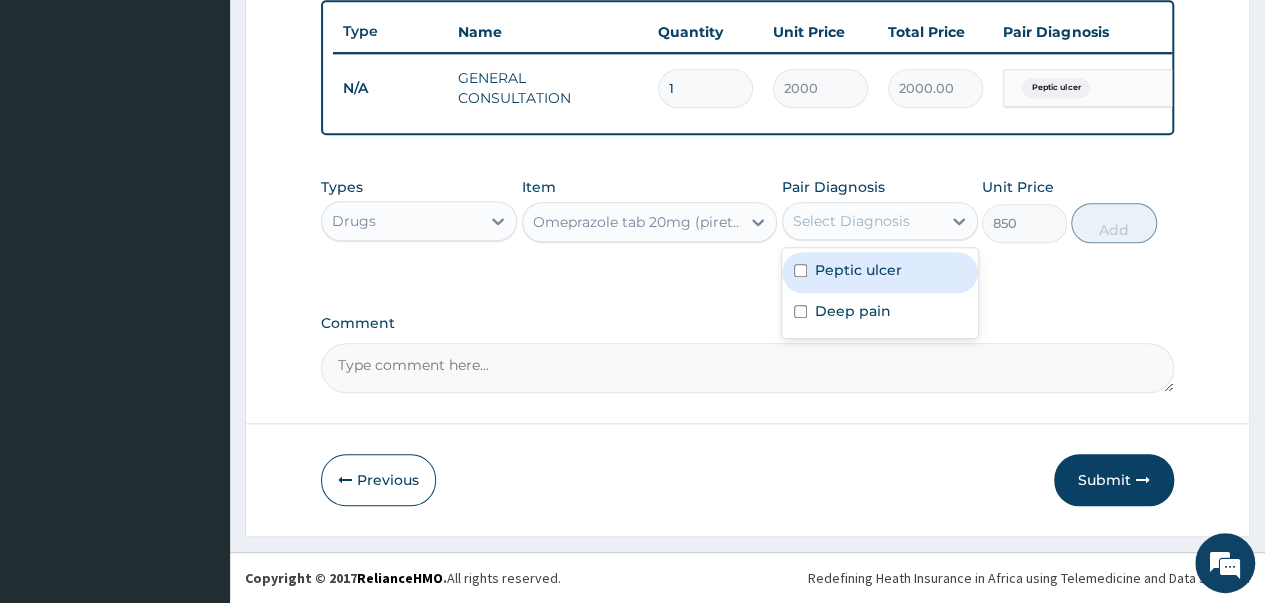 click on "Peptic ulcer" at bounding box center [880, 272] 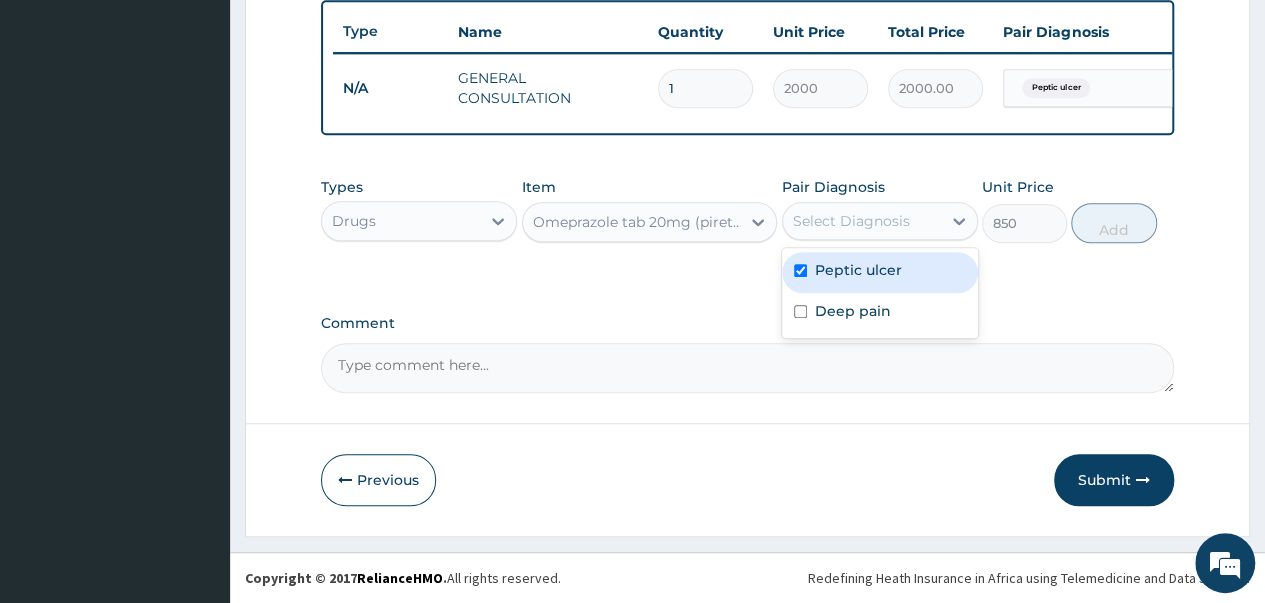 checkbox on "true" 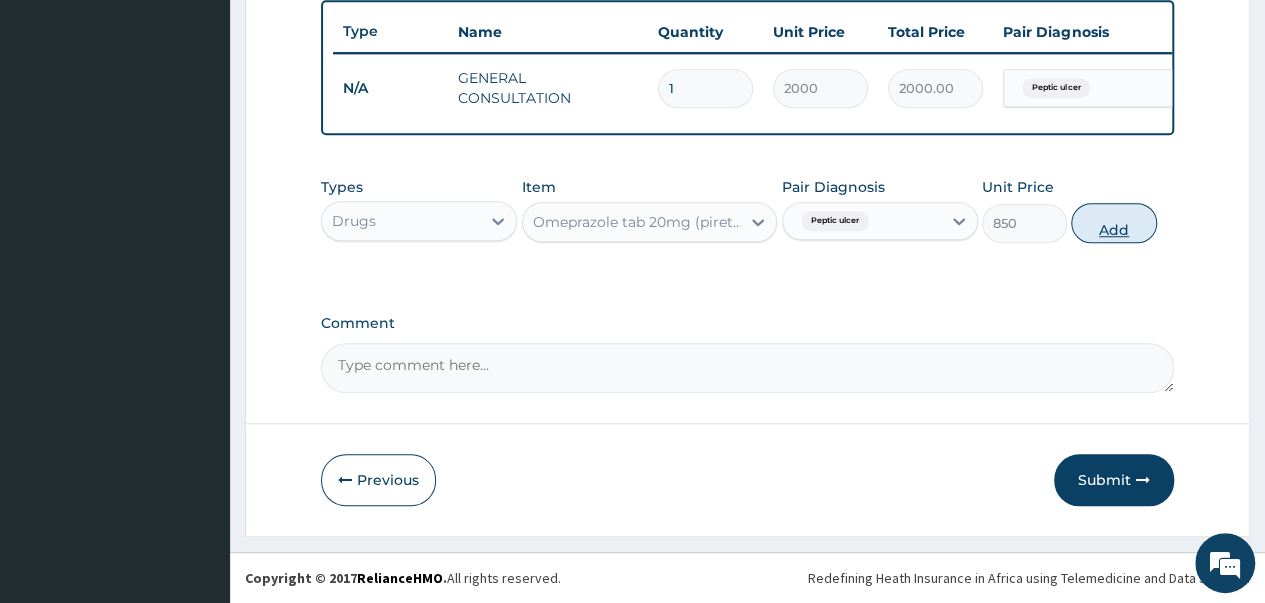 click on "Add" at bounding box center [1113, 223] 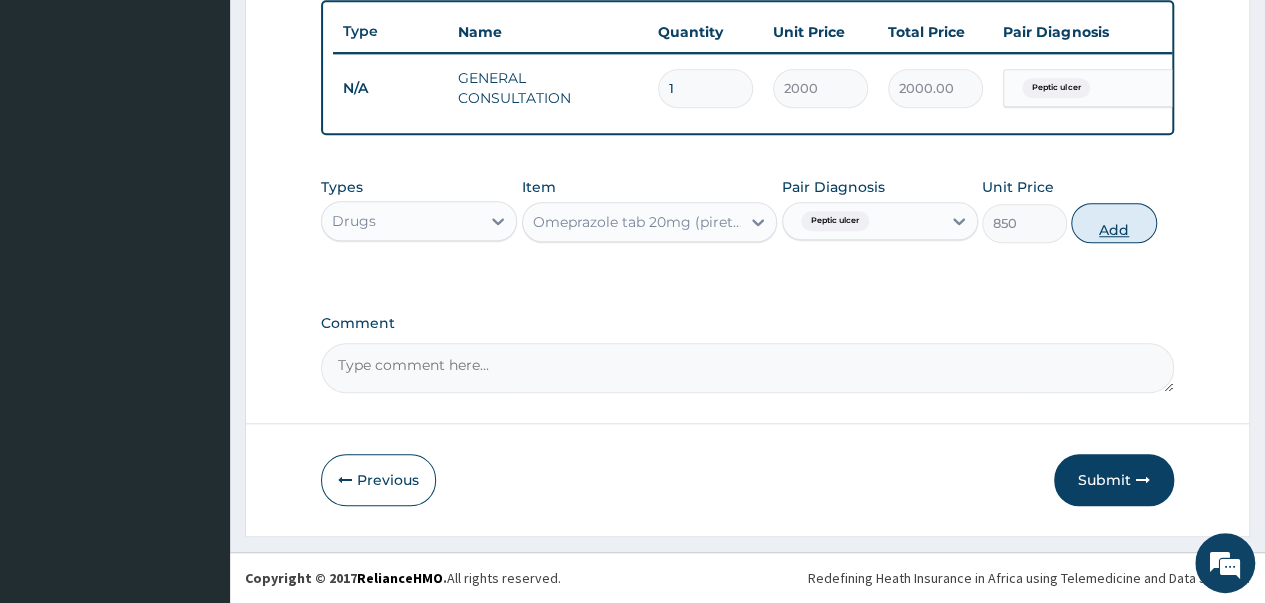 type on "0" 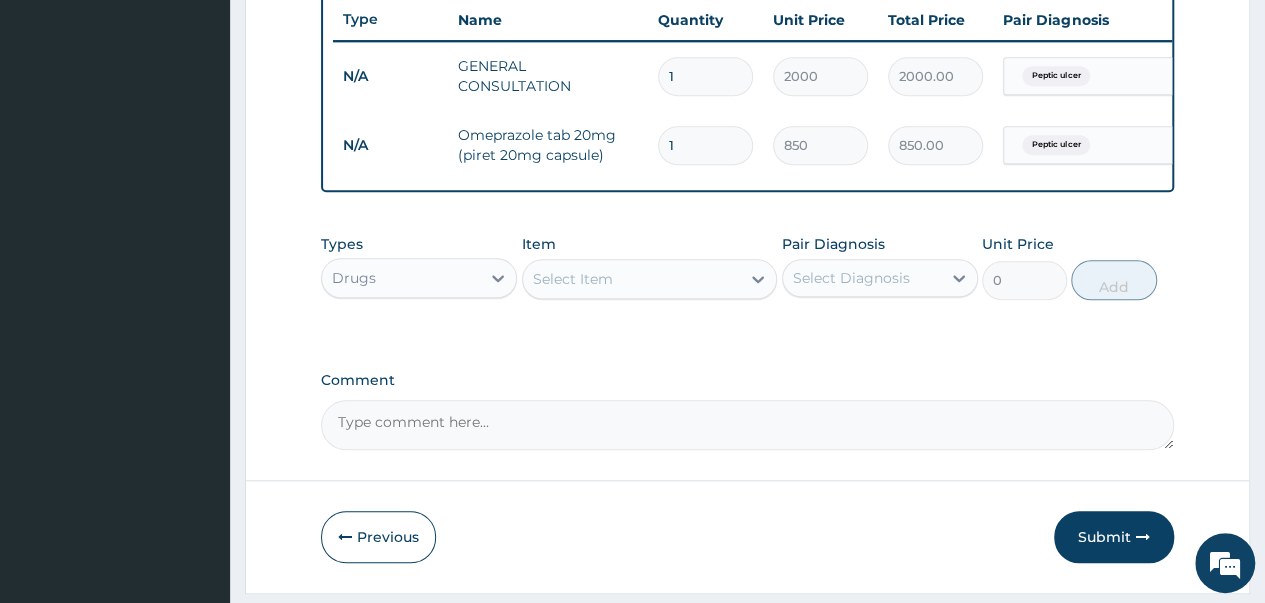 type 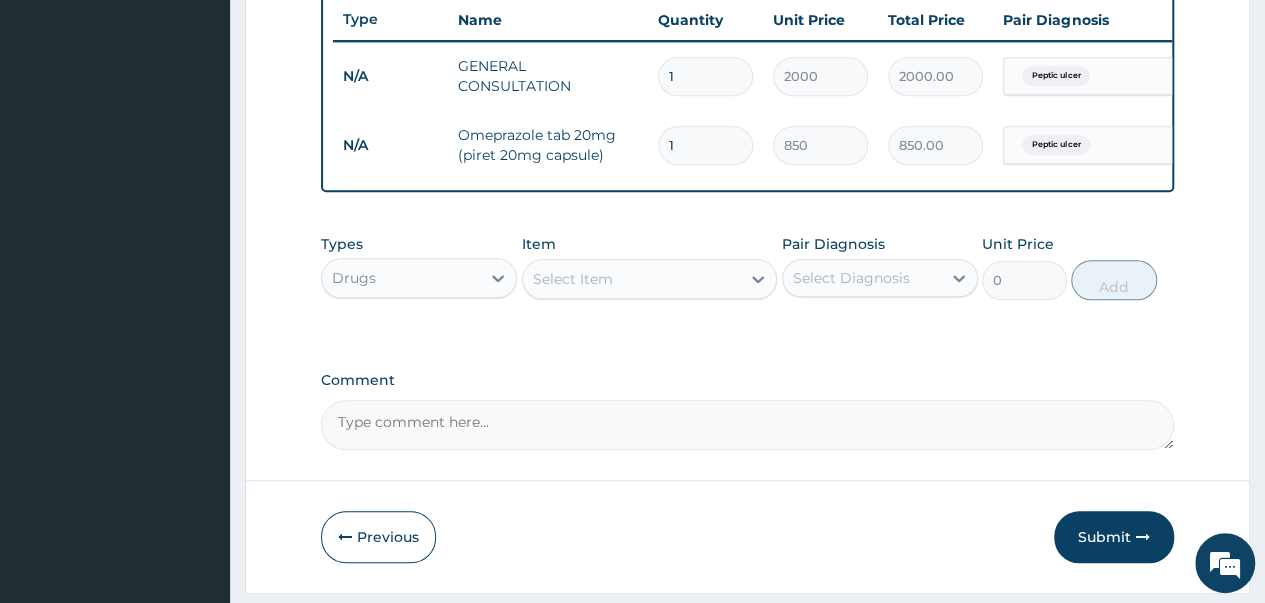 type on "0.00" 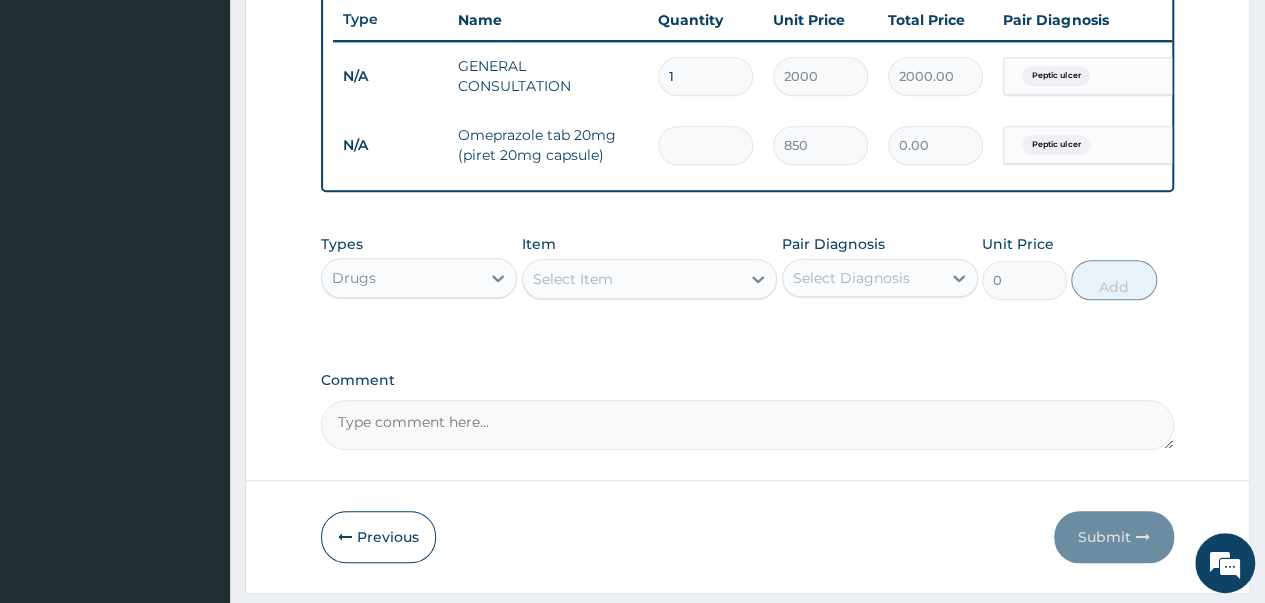 type on "2" 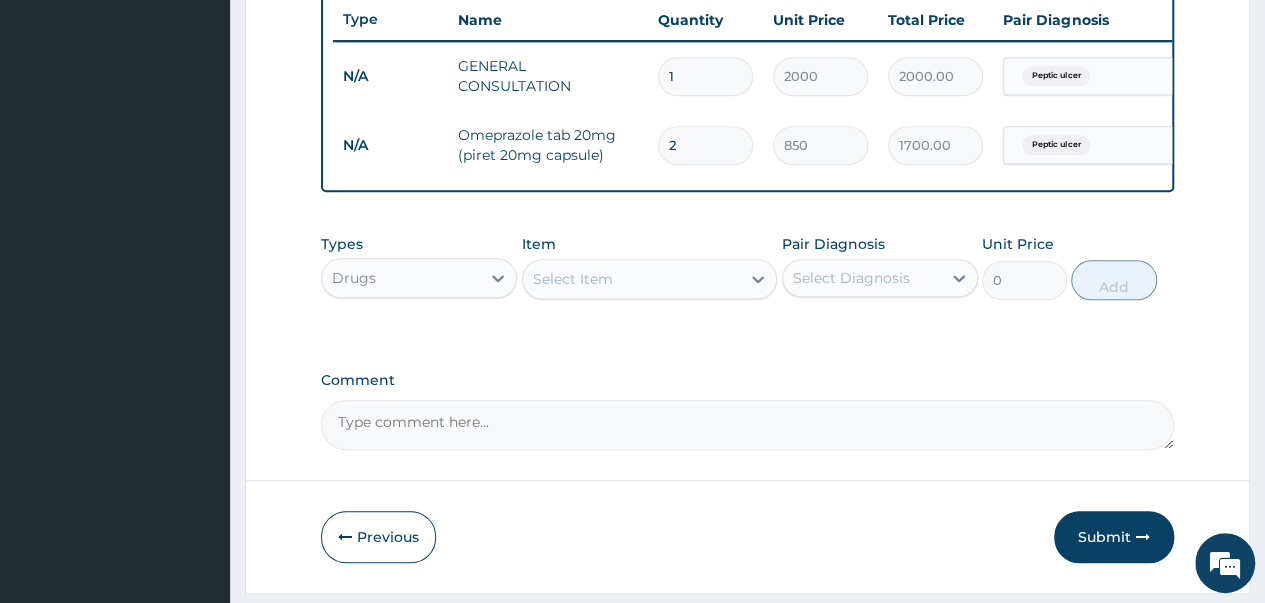 type on "2" 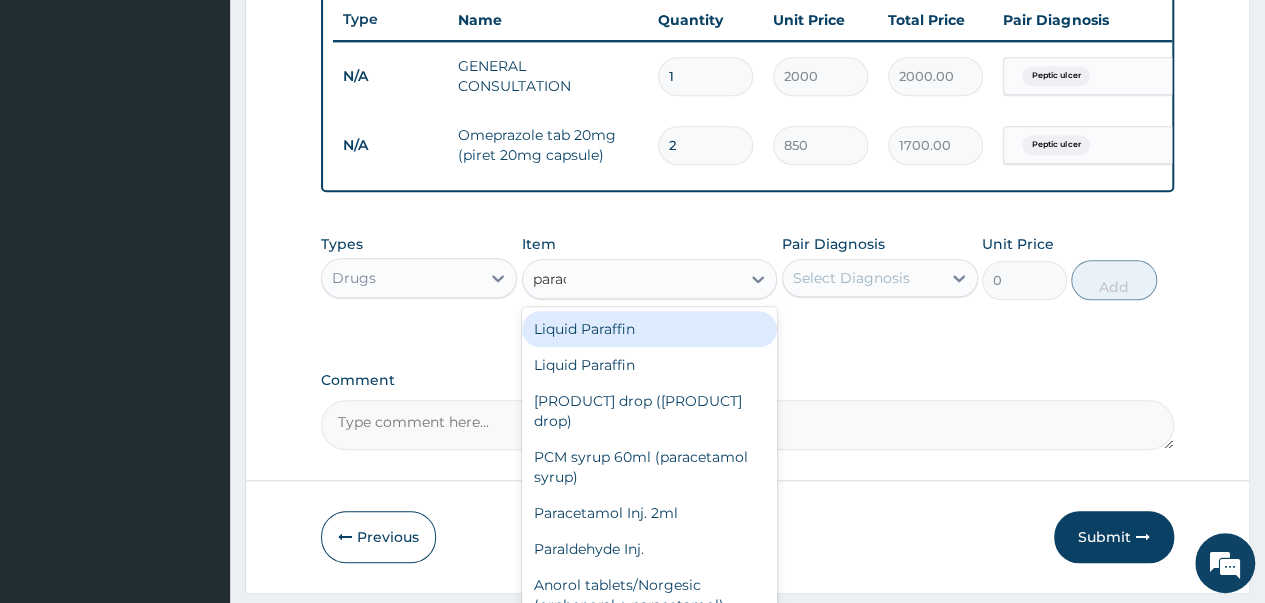 type on "parace" 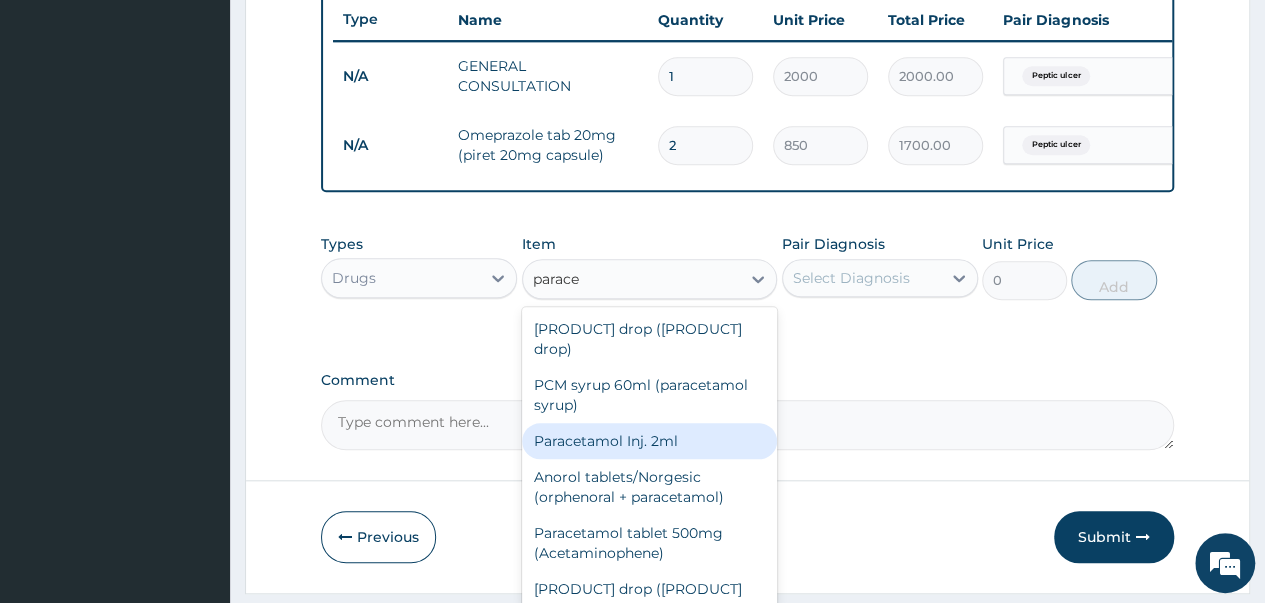 scroll, scrollTop: 80, scrollLeft: 0, axis: vertical 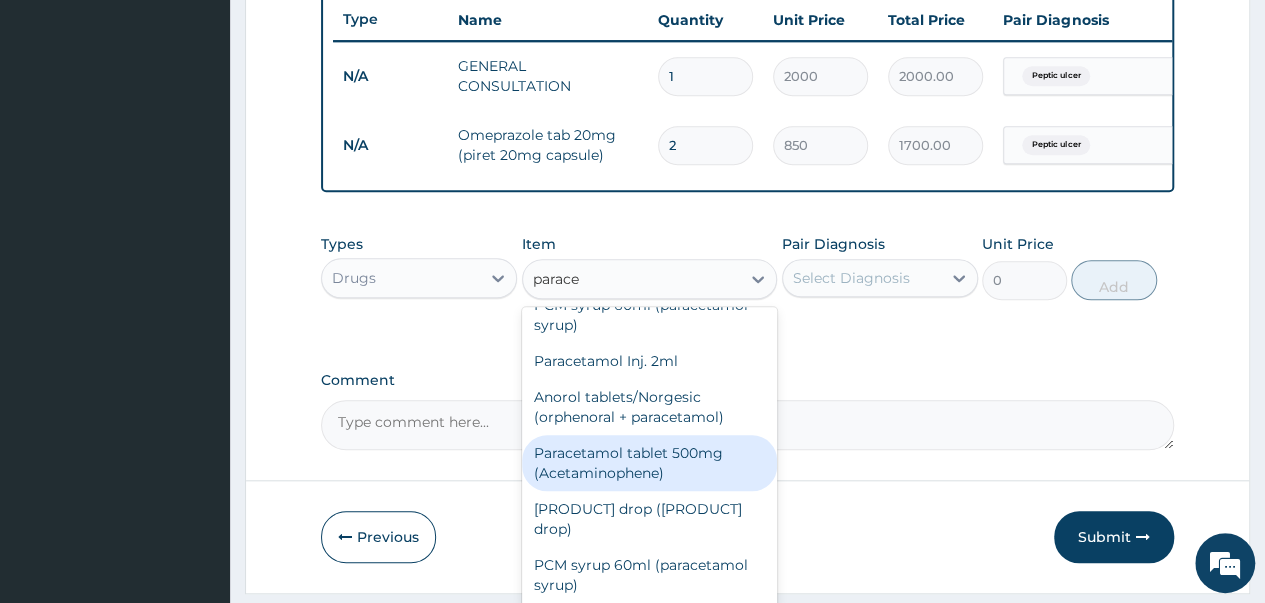 click on "Paracetamol tablet 500mg (Acetaminophene)" at bounding box center (650, 463) 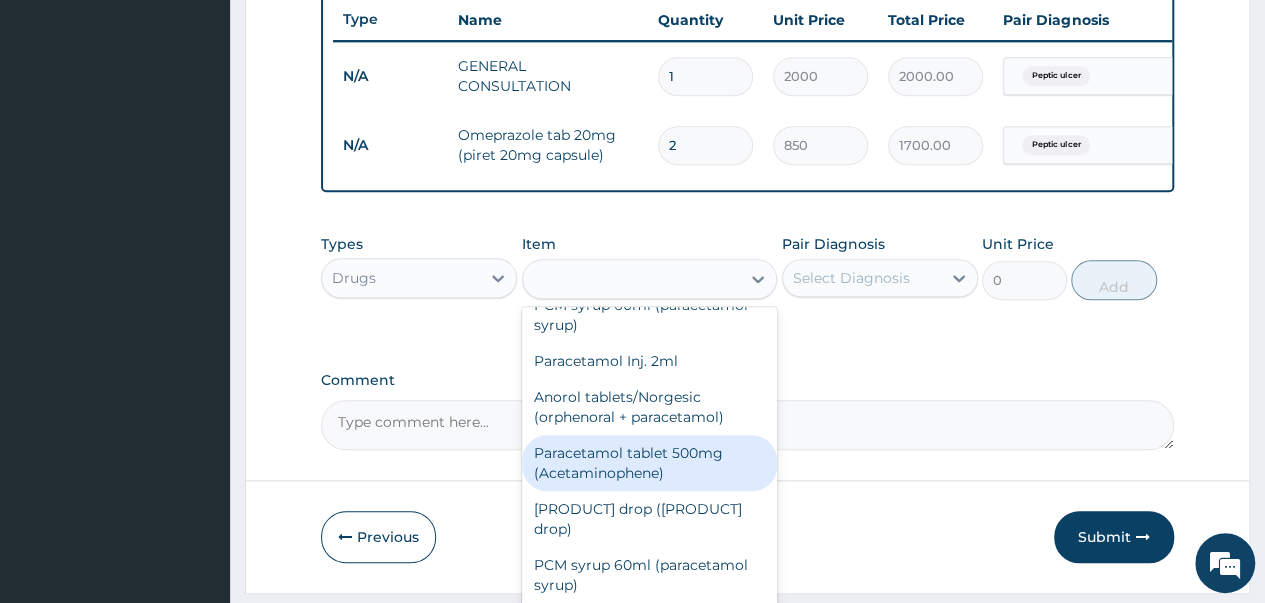 type on "500" 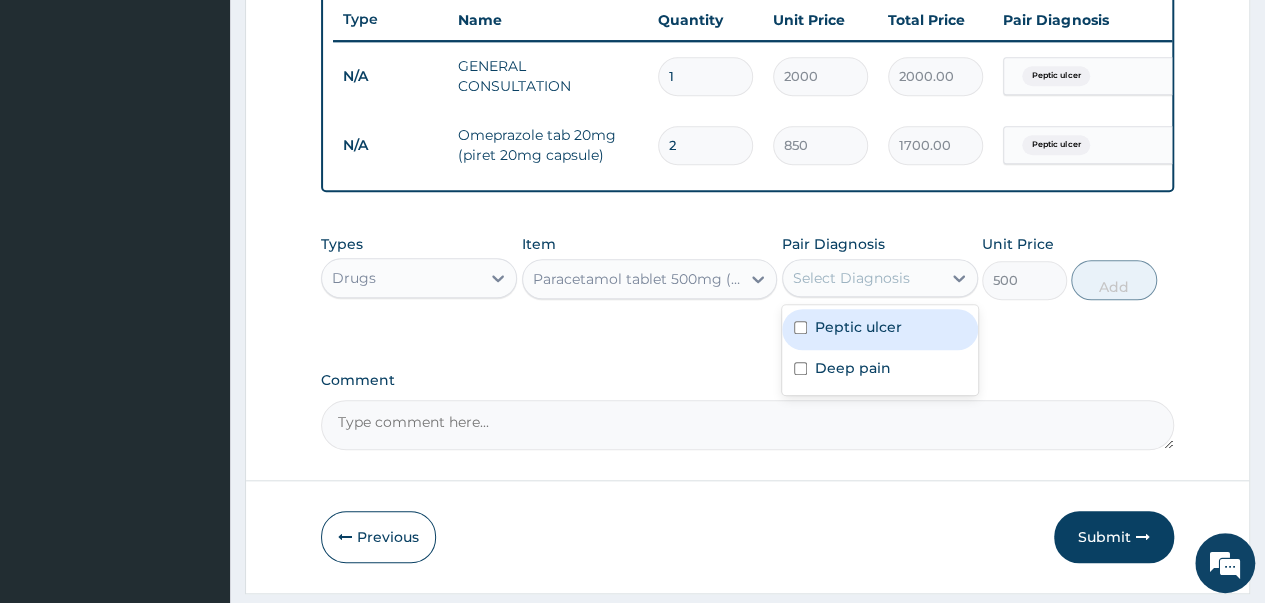click on "Select Diagnosis" at bounding box center (851, 278) 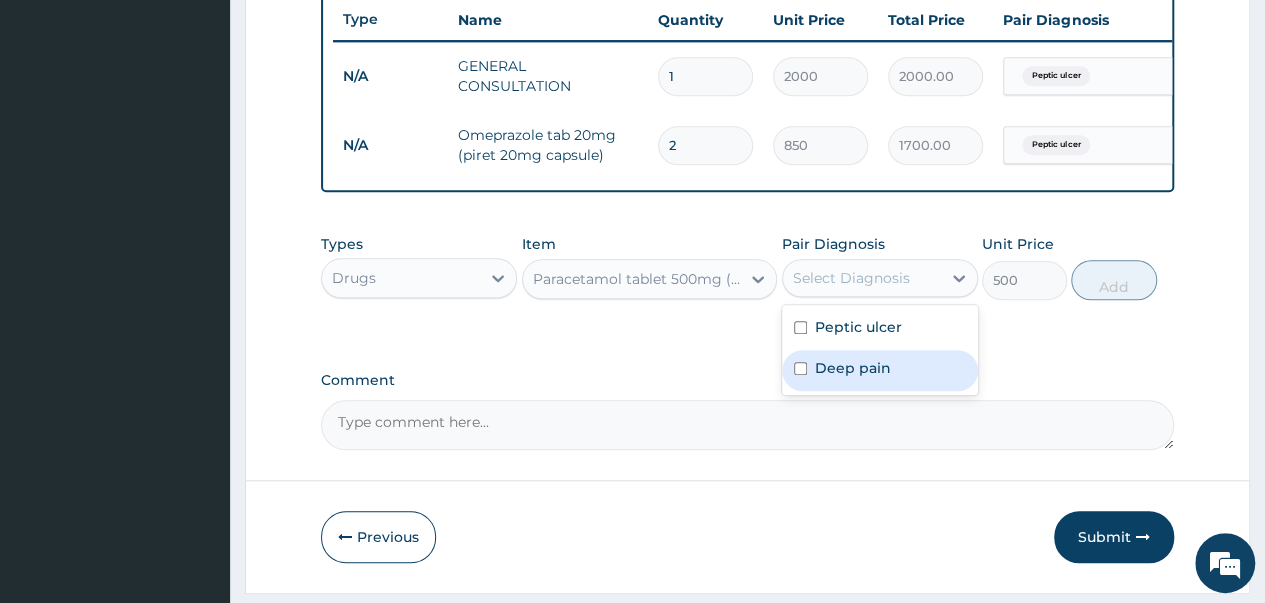 click at bounding box center [800, 368] 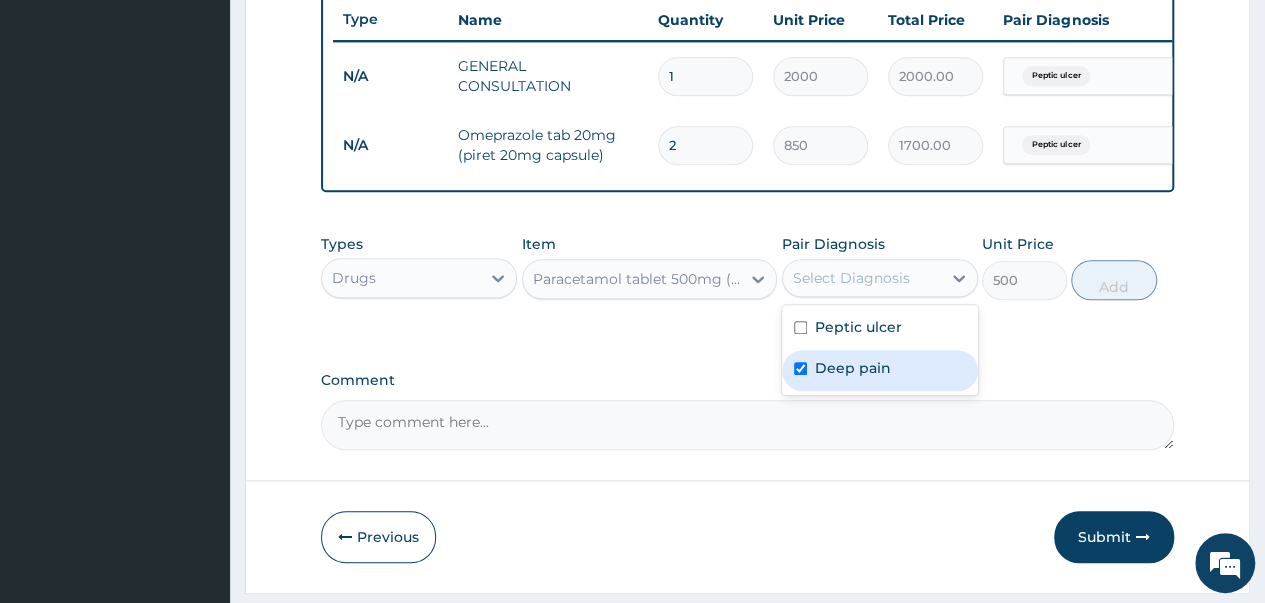 checkbox on "true" 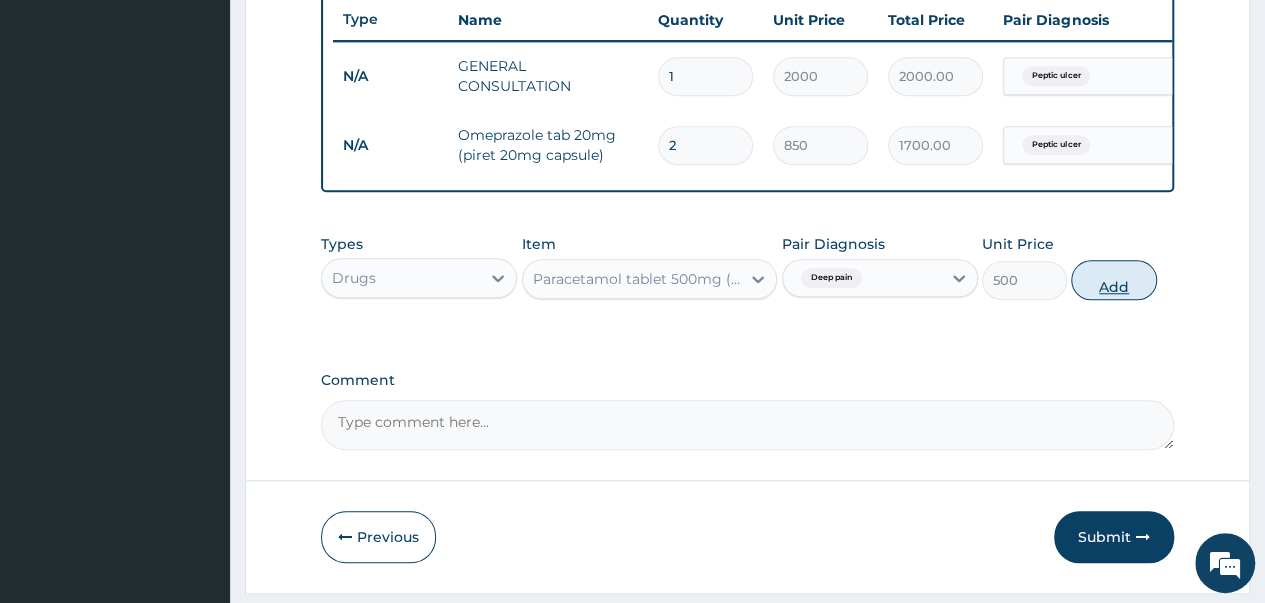 click on "Add" at bounding box center [1113, 280] 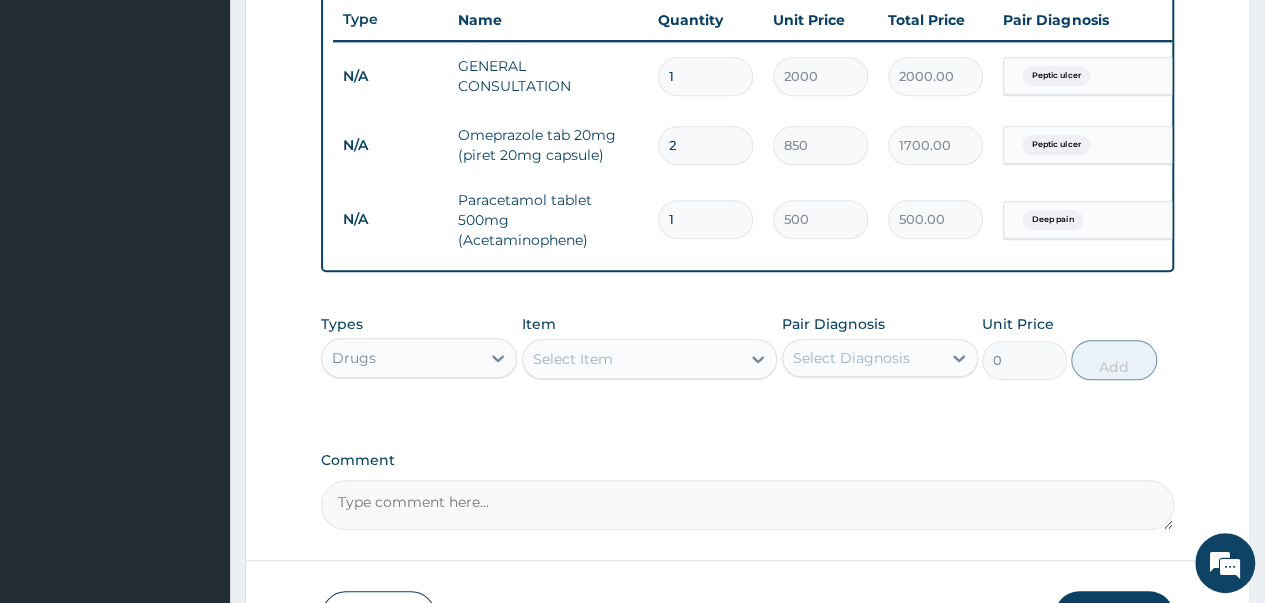 click on "Select Item" at bounding box center (632, 359) 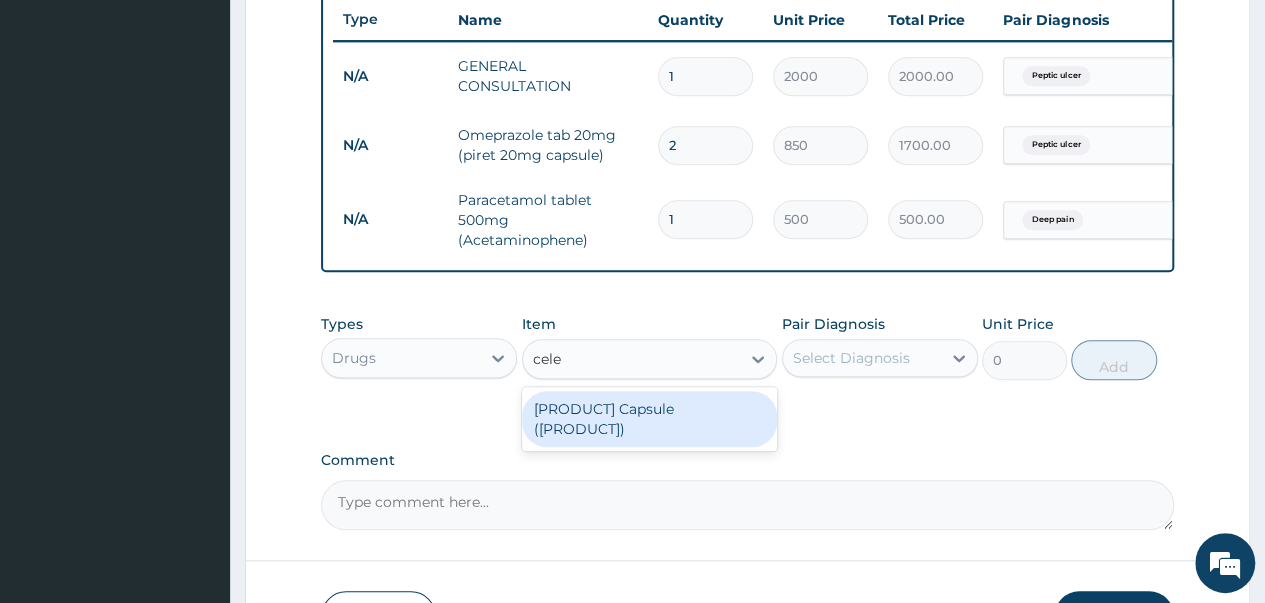 type on "celeb" 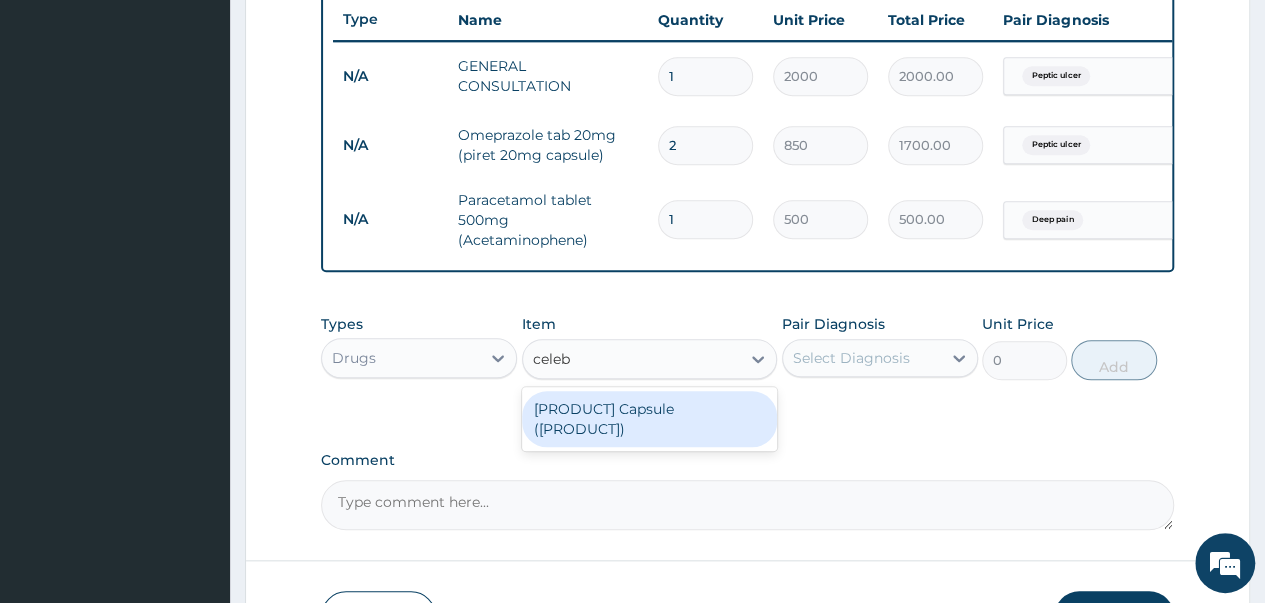 click on "[PRODUCT] Capsule ([PRODUCT])" at bounding box center (650, 419) 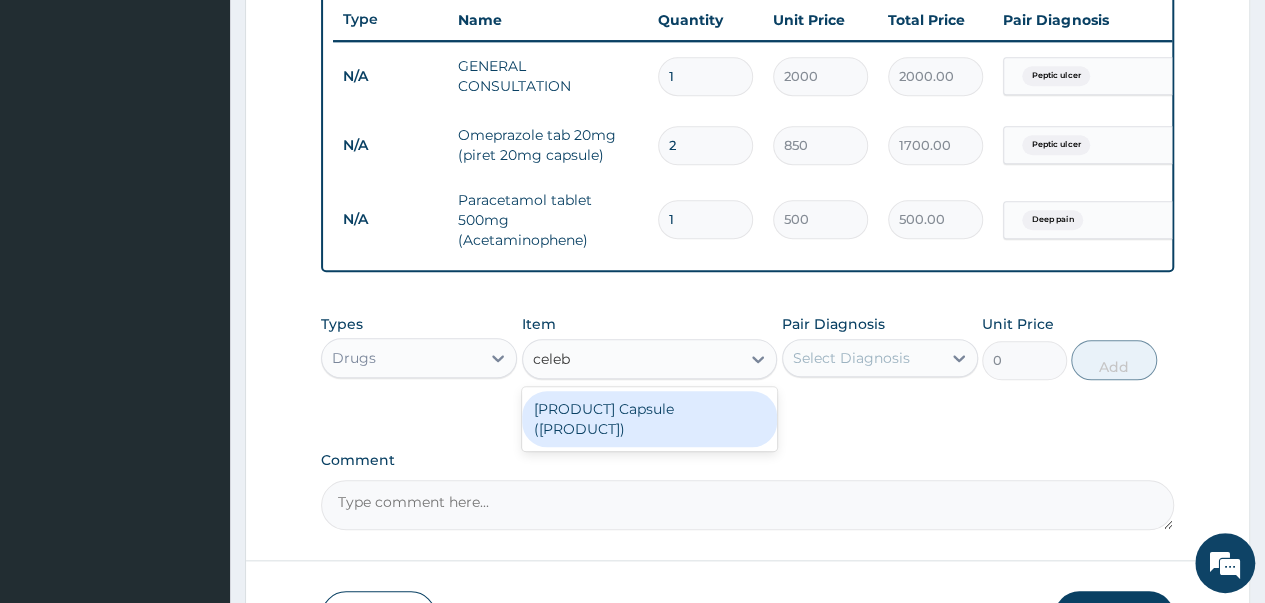 type on "4000" 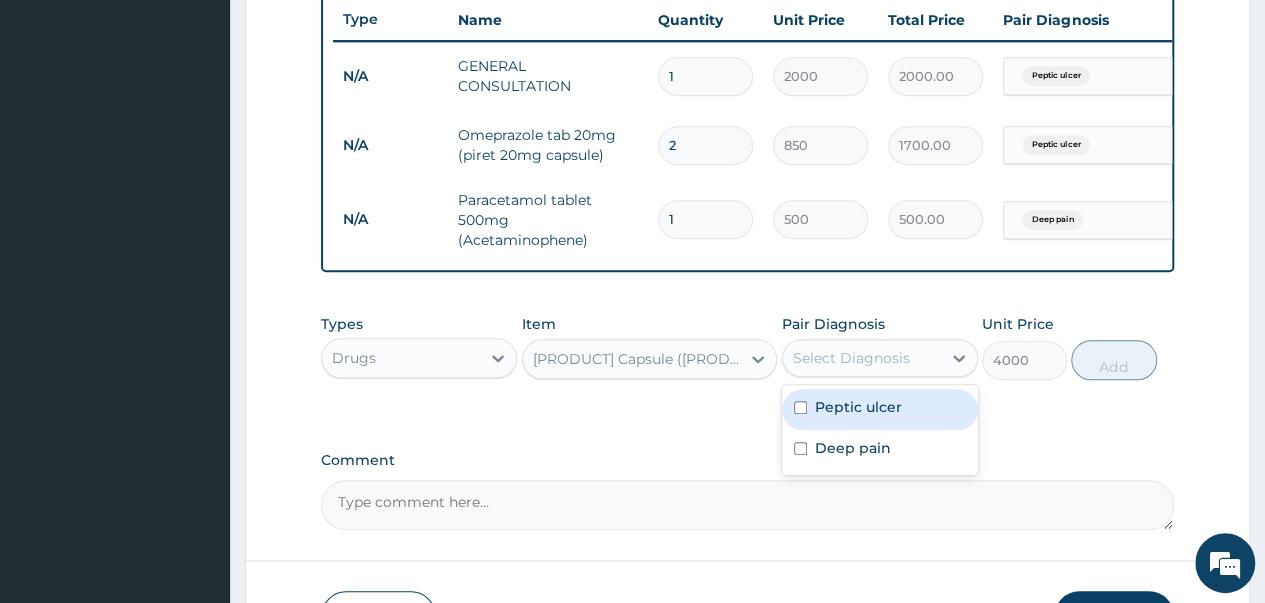 click on "Select Diagnosis" at bounding box center [862, 358] 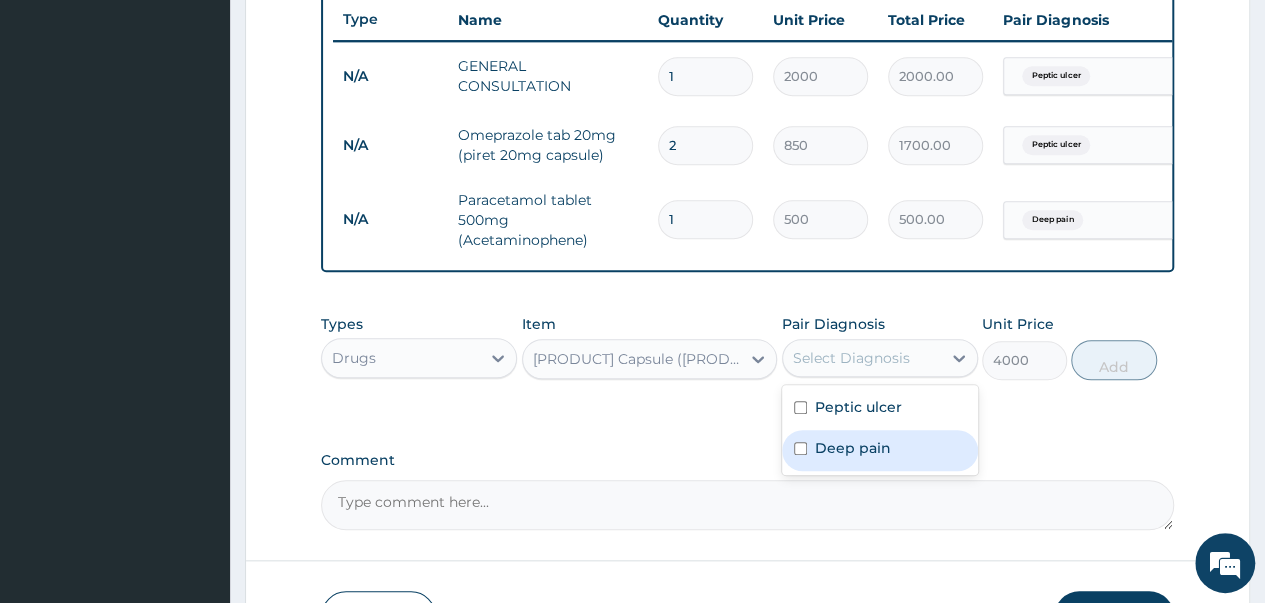 click at bounding box center (800, 448) 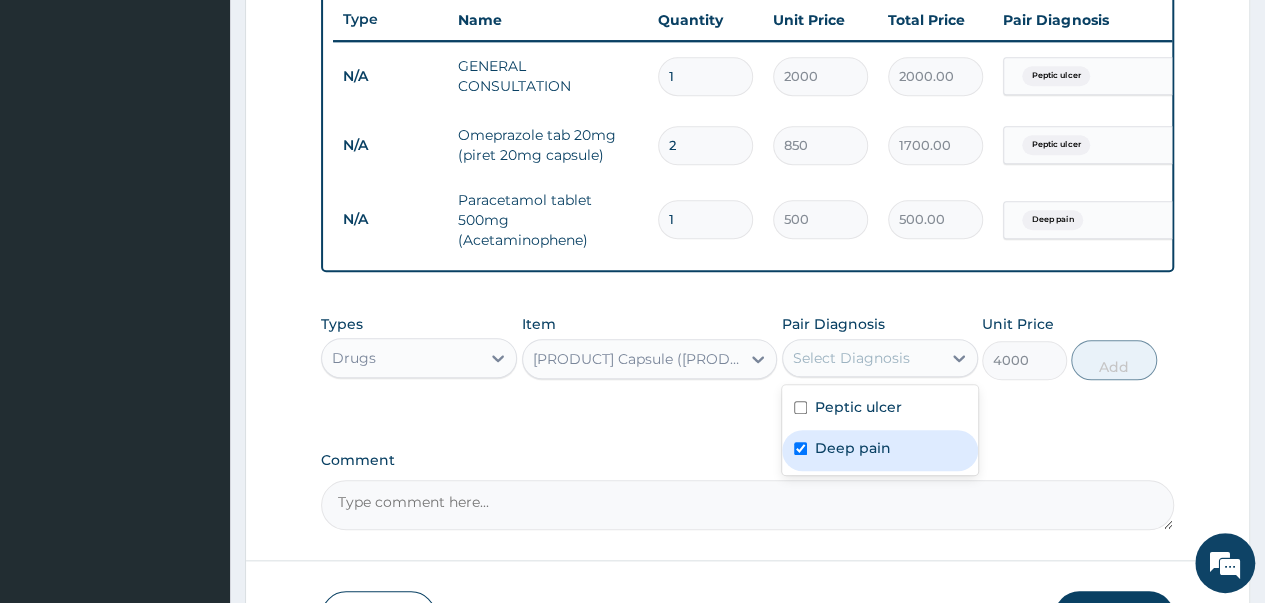 checkbox on "true" 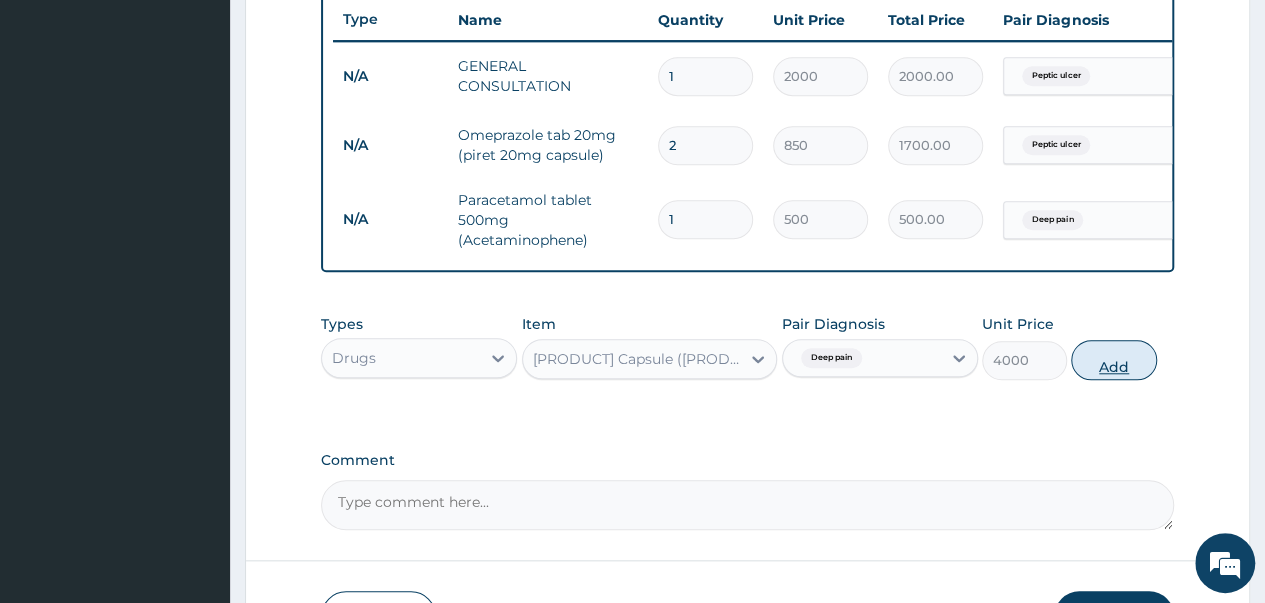 click on "Add" at bounding box center [1113, 360] 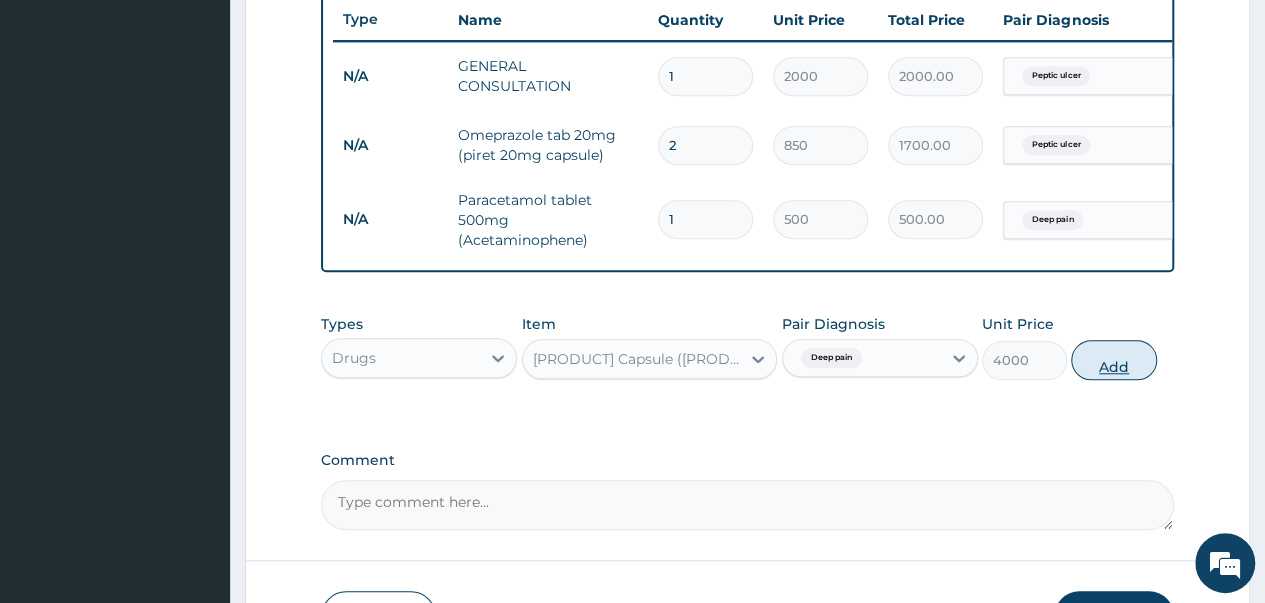 type on "0" 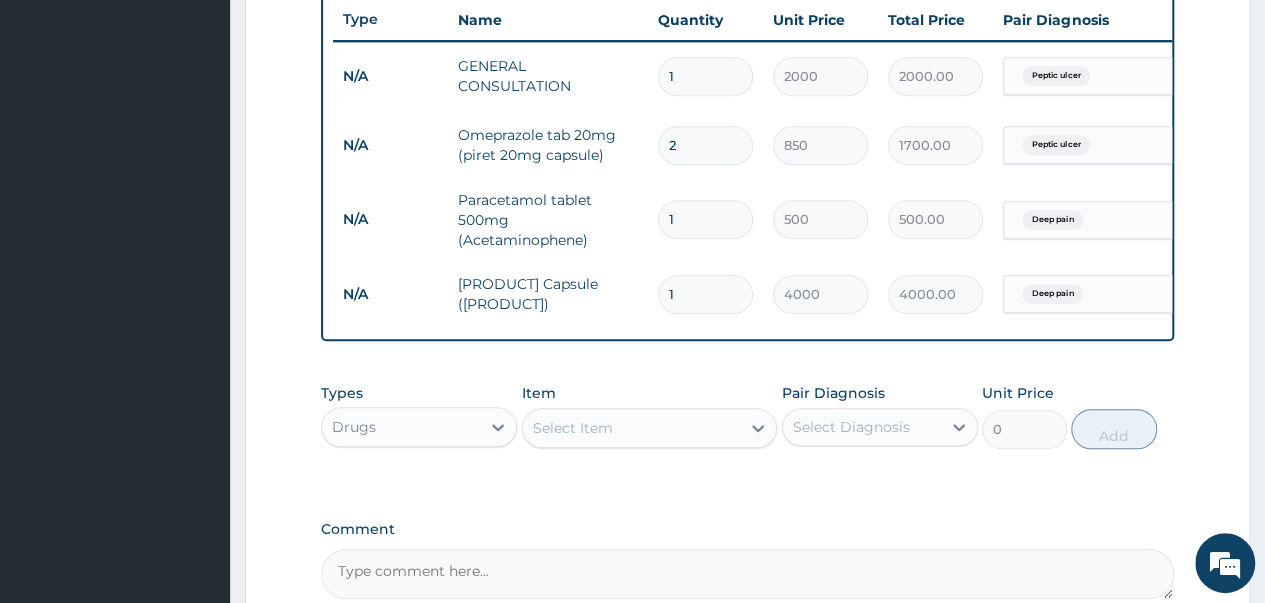 type 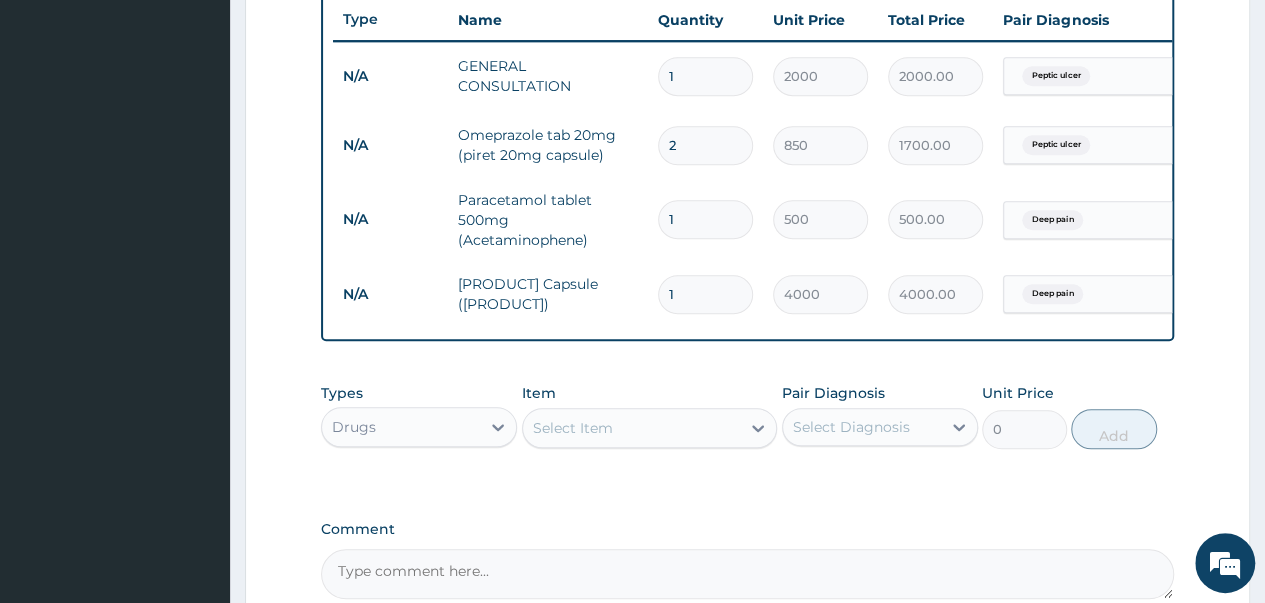 type on "0.00" 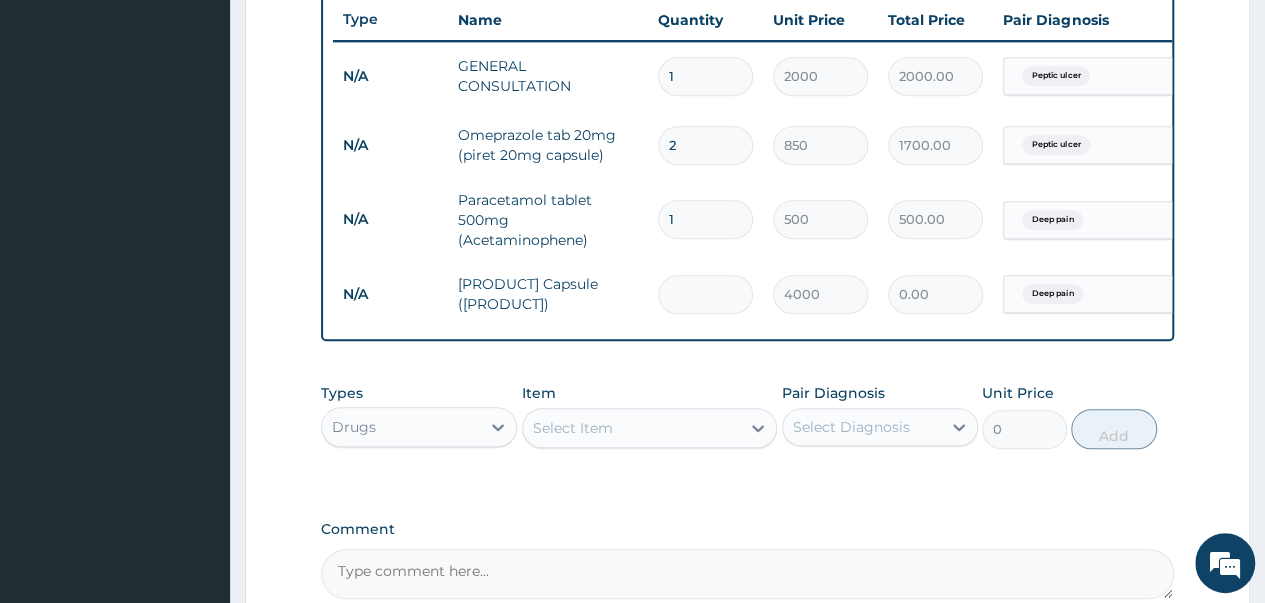 type on "2" 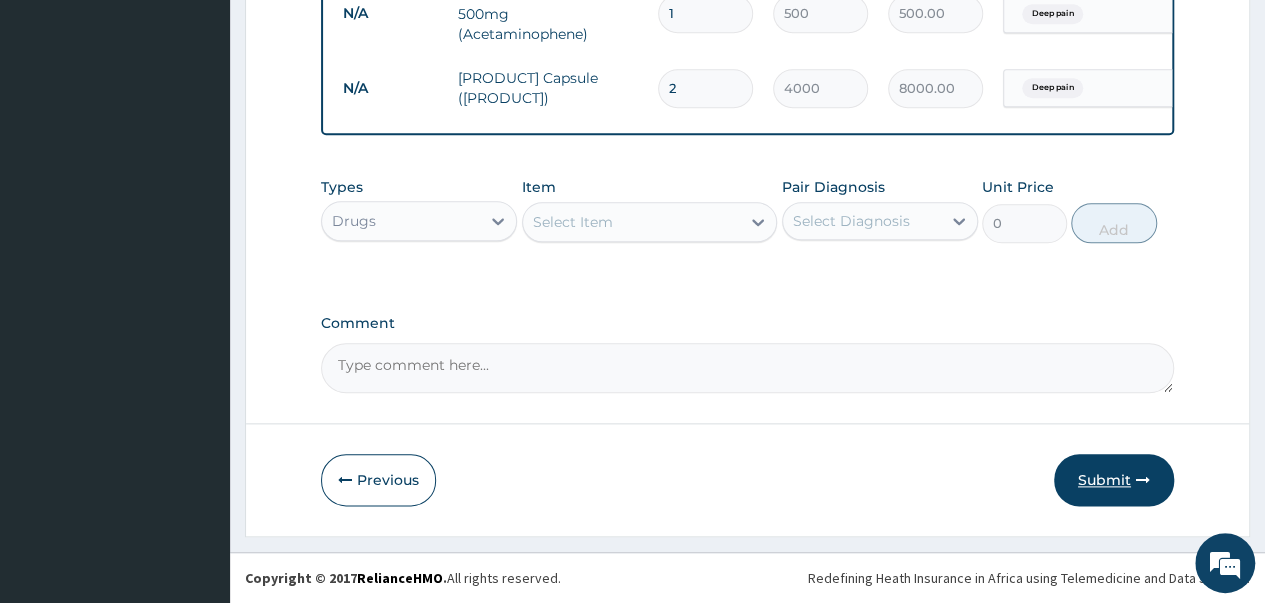 type on "2" 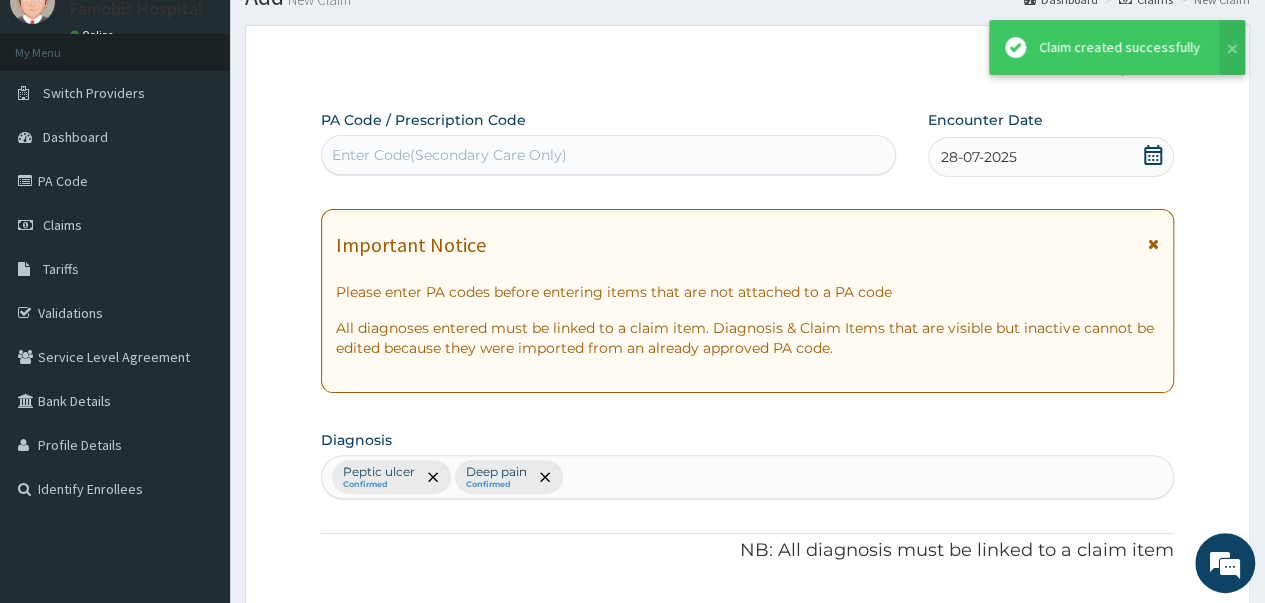 scroll, scrollTop: 974, scrollLeft: 0, axis: vertical 